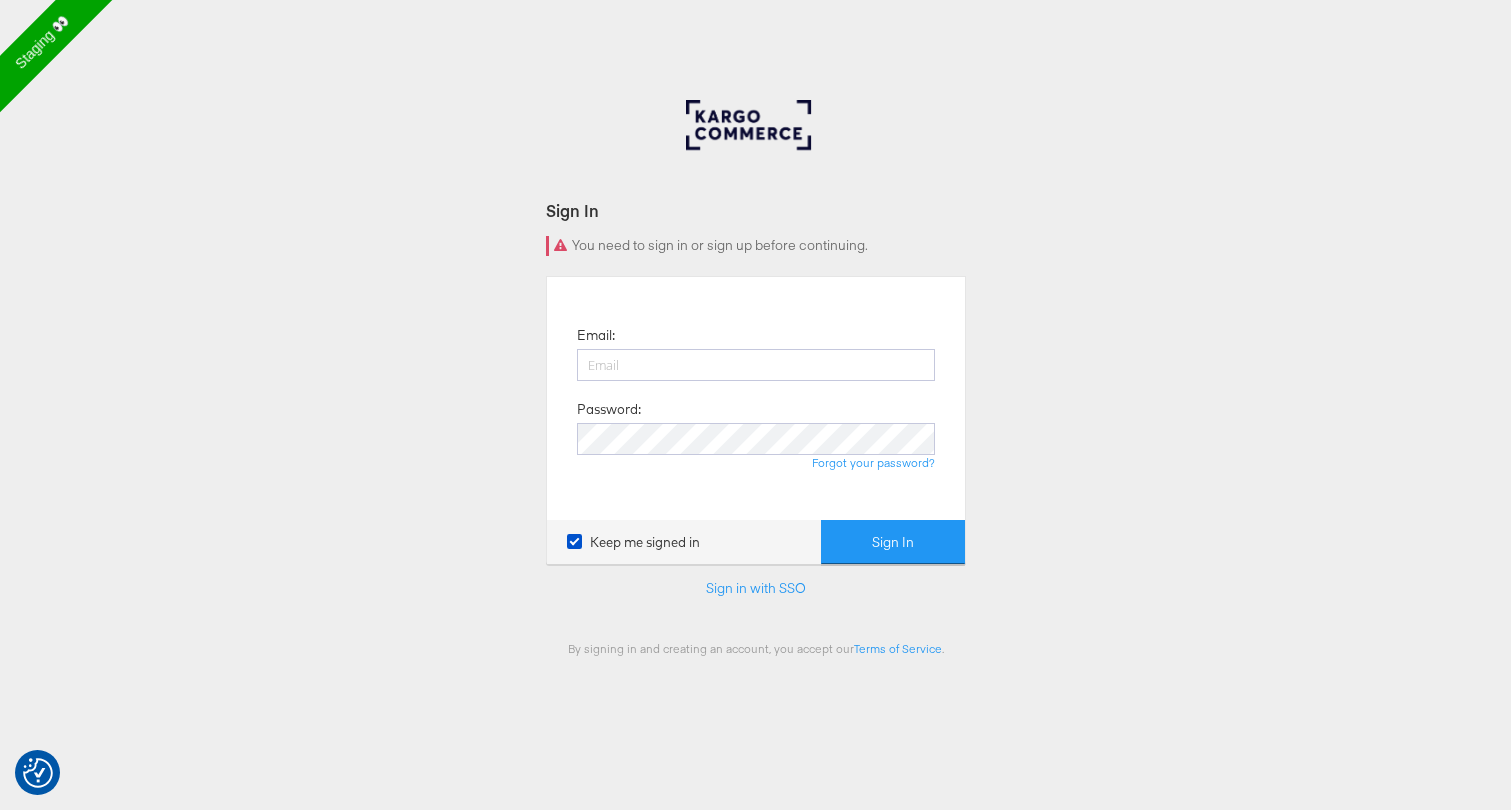 scroll, scrollTop: 0, scrollLeft: 0, axis: both 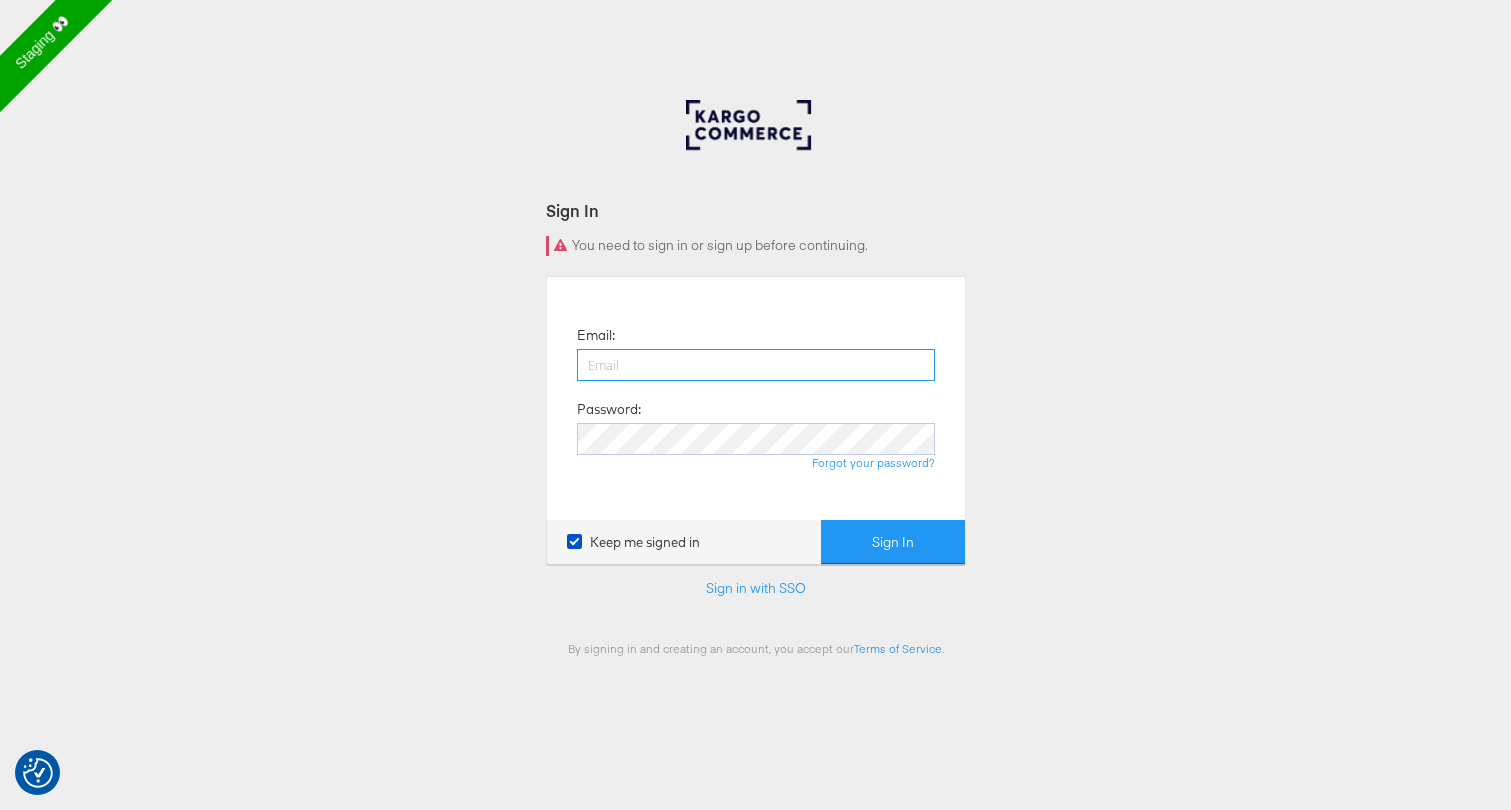 type on "[EMAIL]" 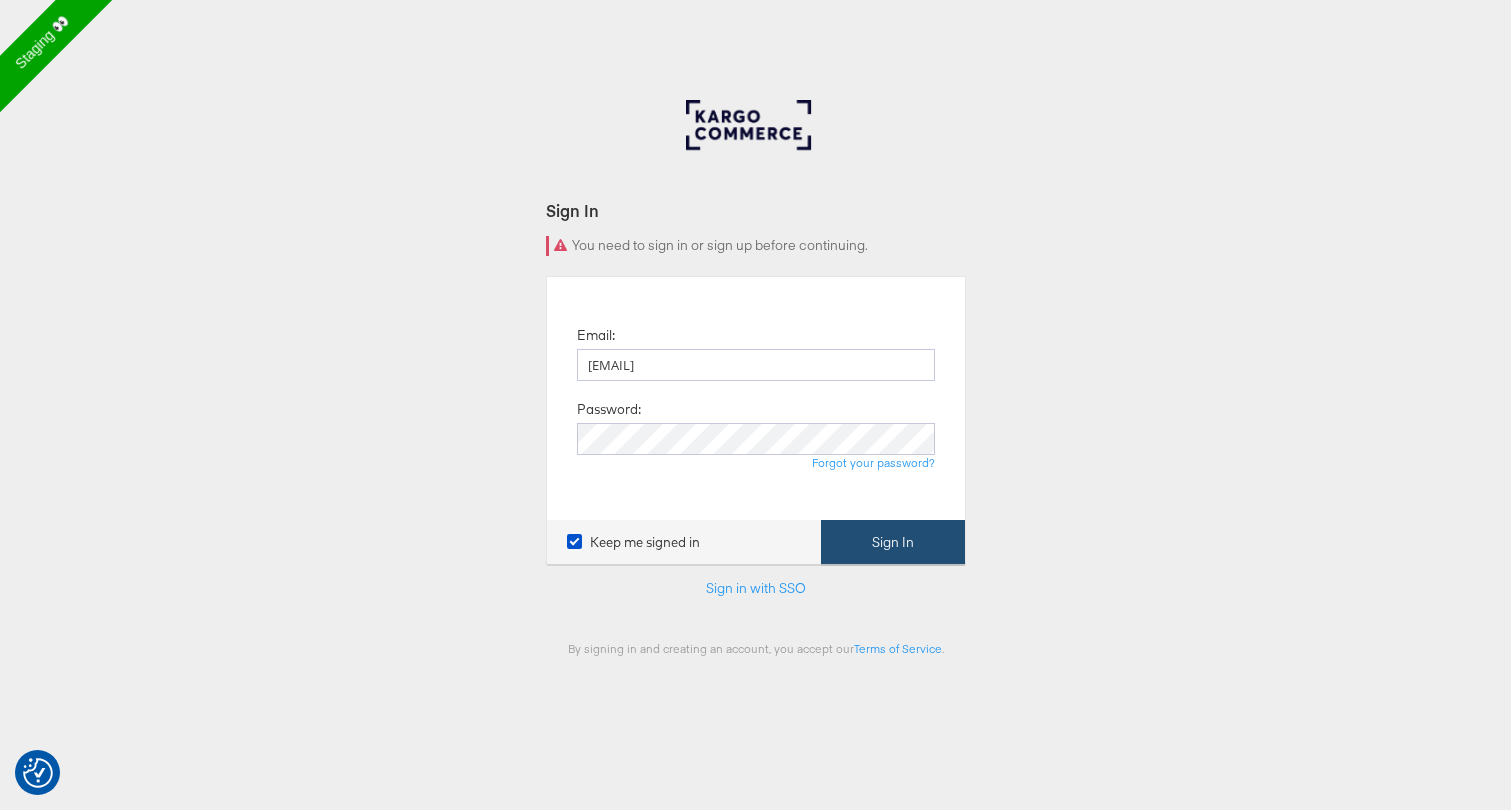 click on "Sign In" at bounding box center (893, 542) 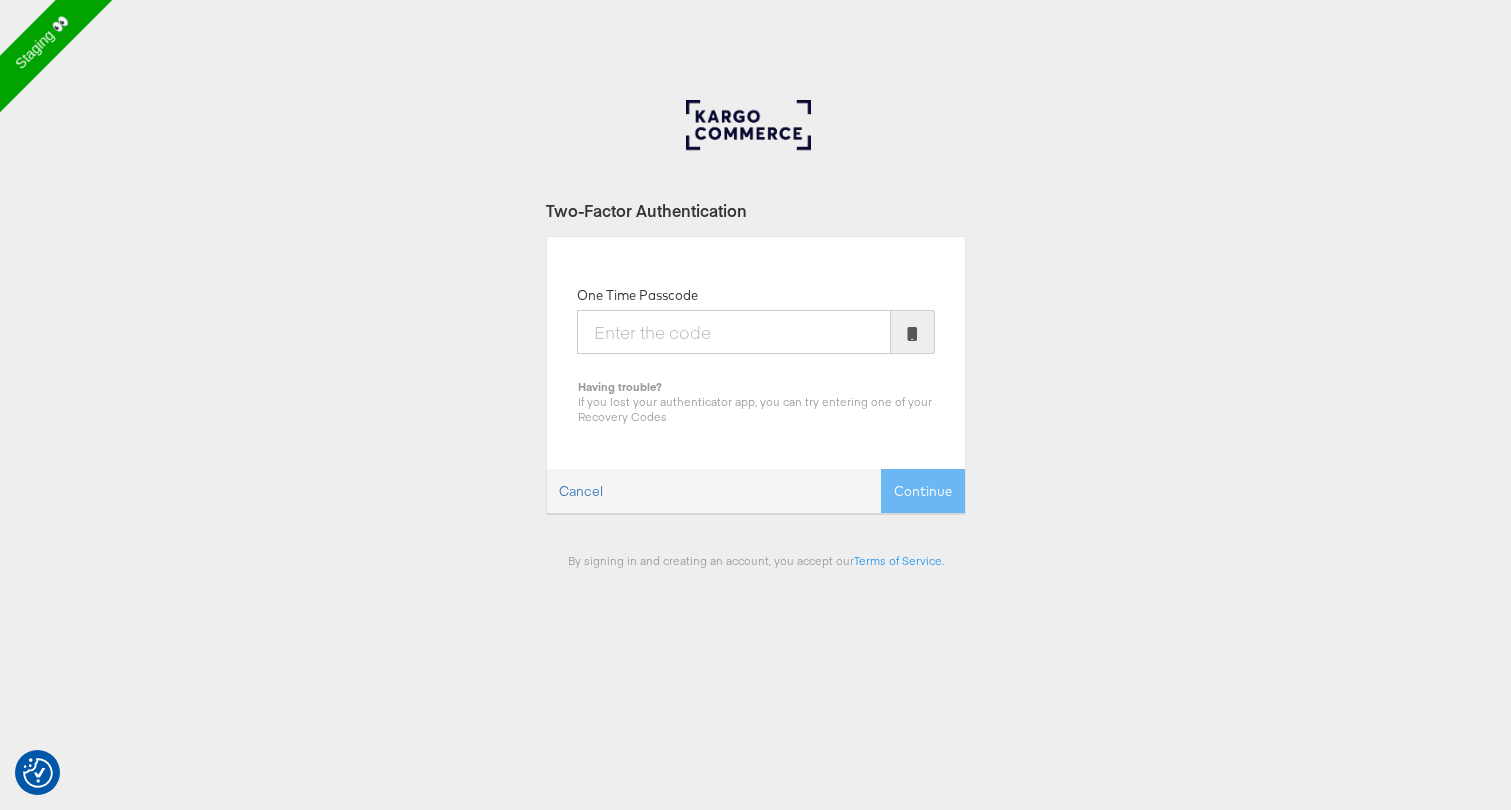 scroll, scrollTop: 0, scrollLeft: 0, axis: both 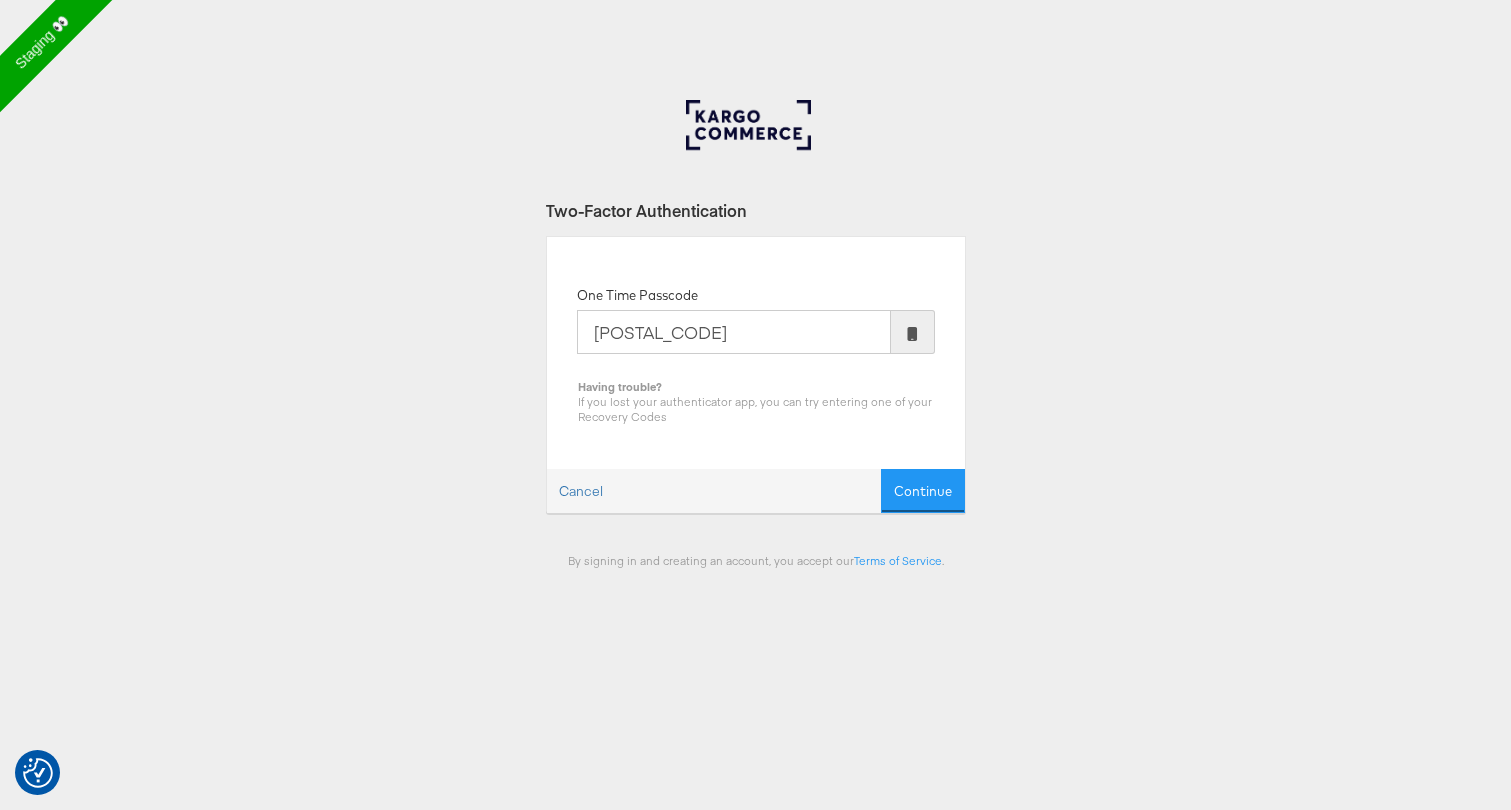 type on "[POSTAL_CODE]" 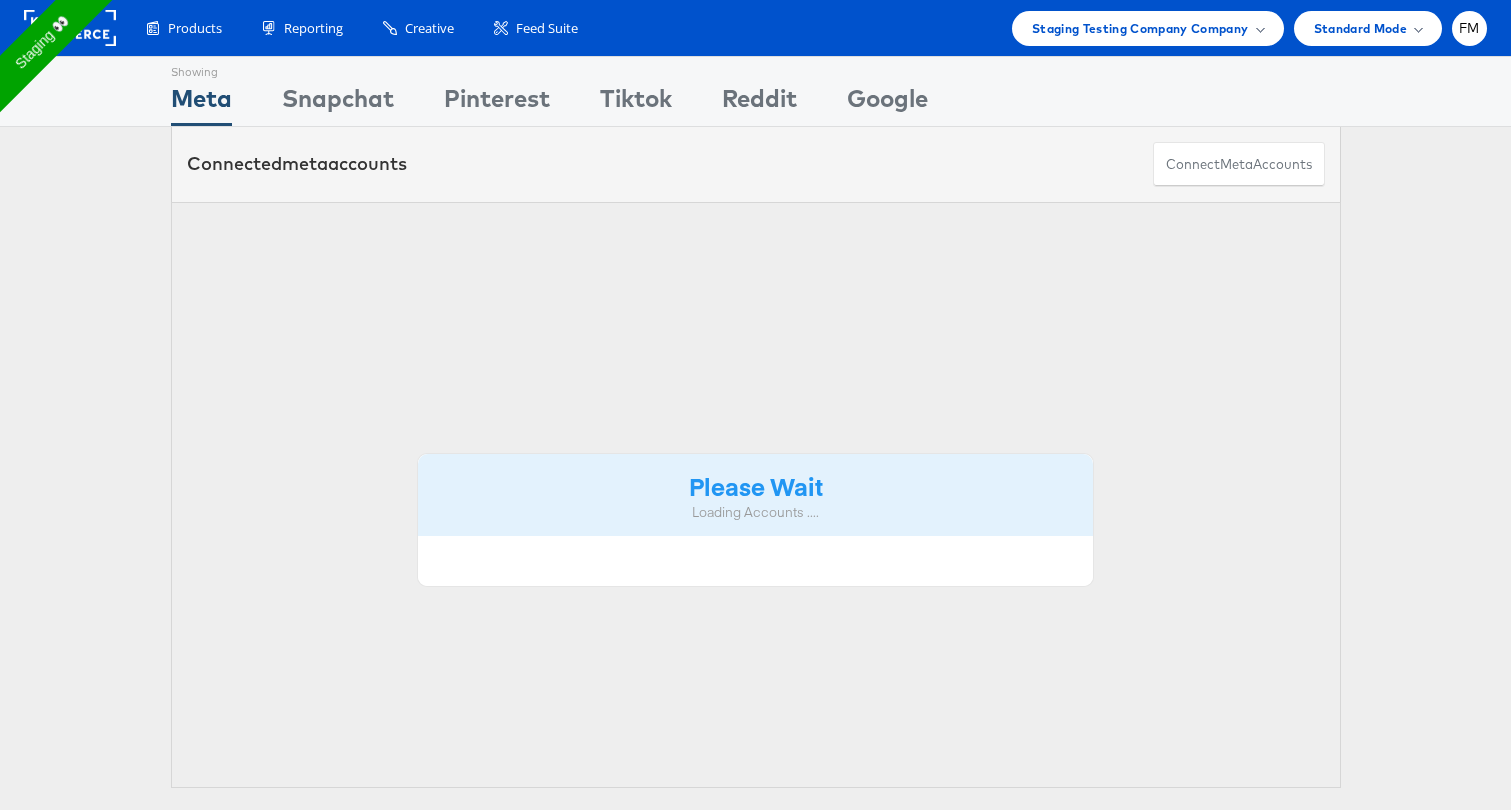 scroll, scrollTop: 0, scrollLeft: 0, axis: both 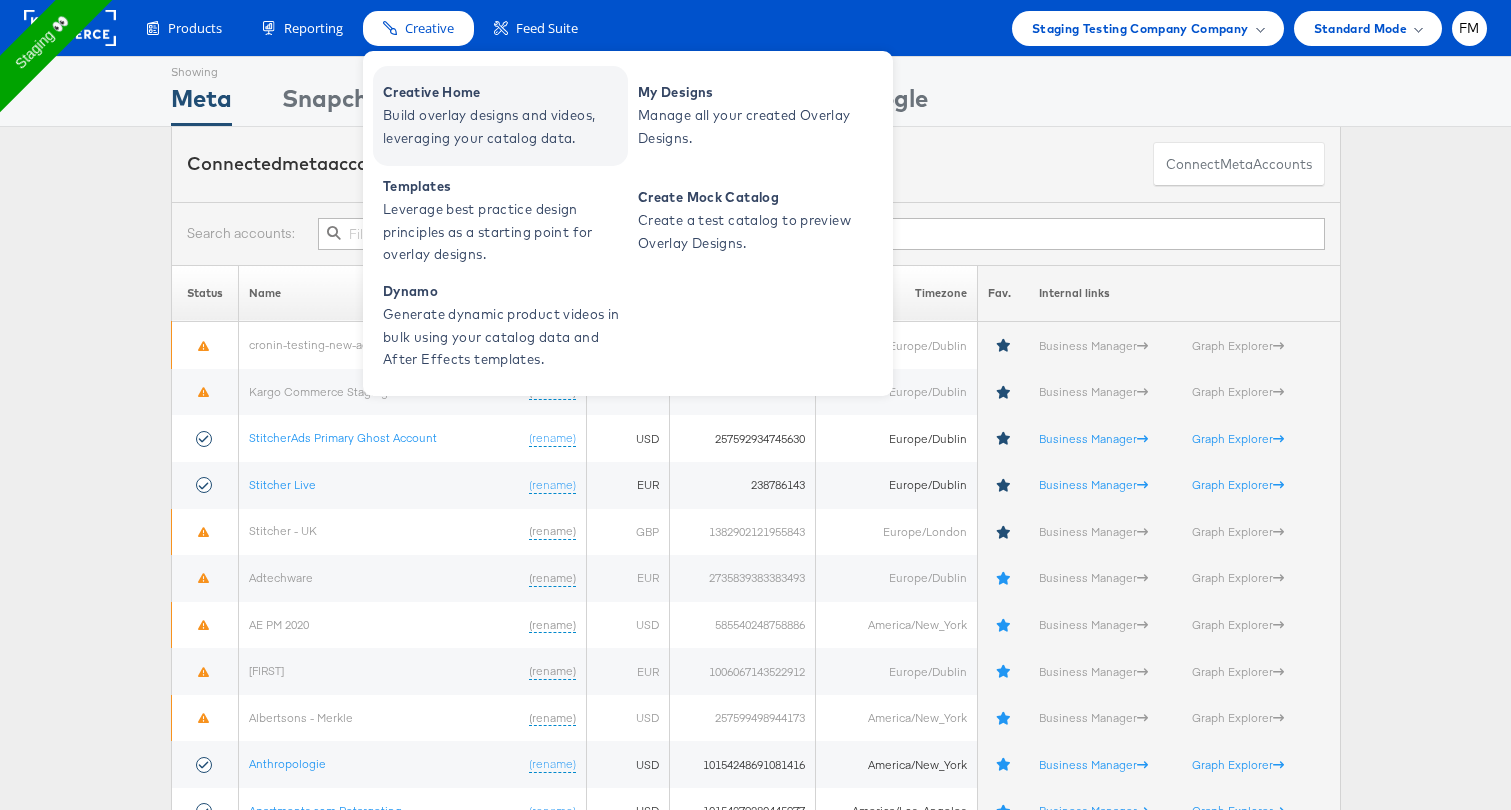 click on "Build overlay designs and videos, leveraging your catalog data." at bounding box center (503, 127) 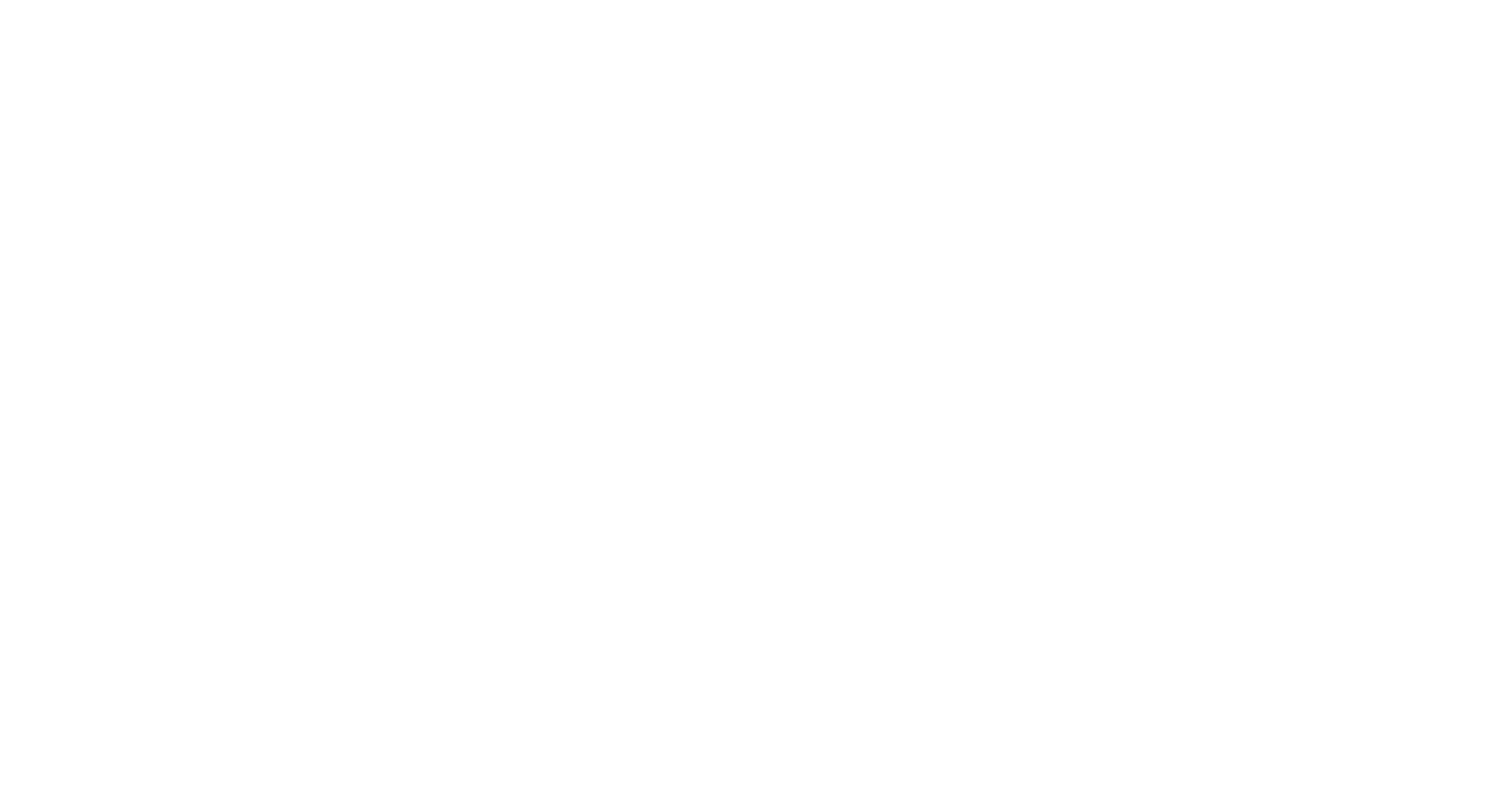 scroll, scrollTop: 0, scrollLeft: 0, axis: both 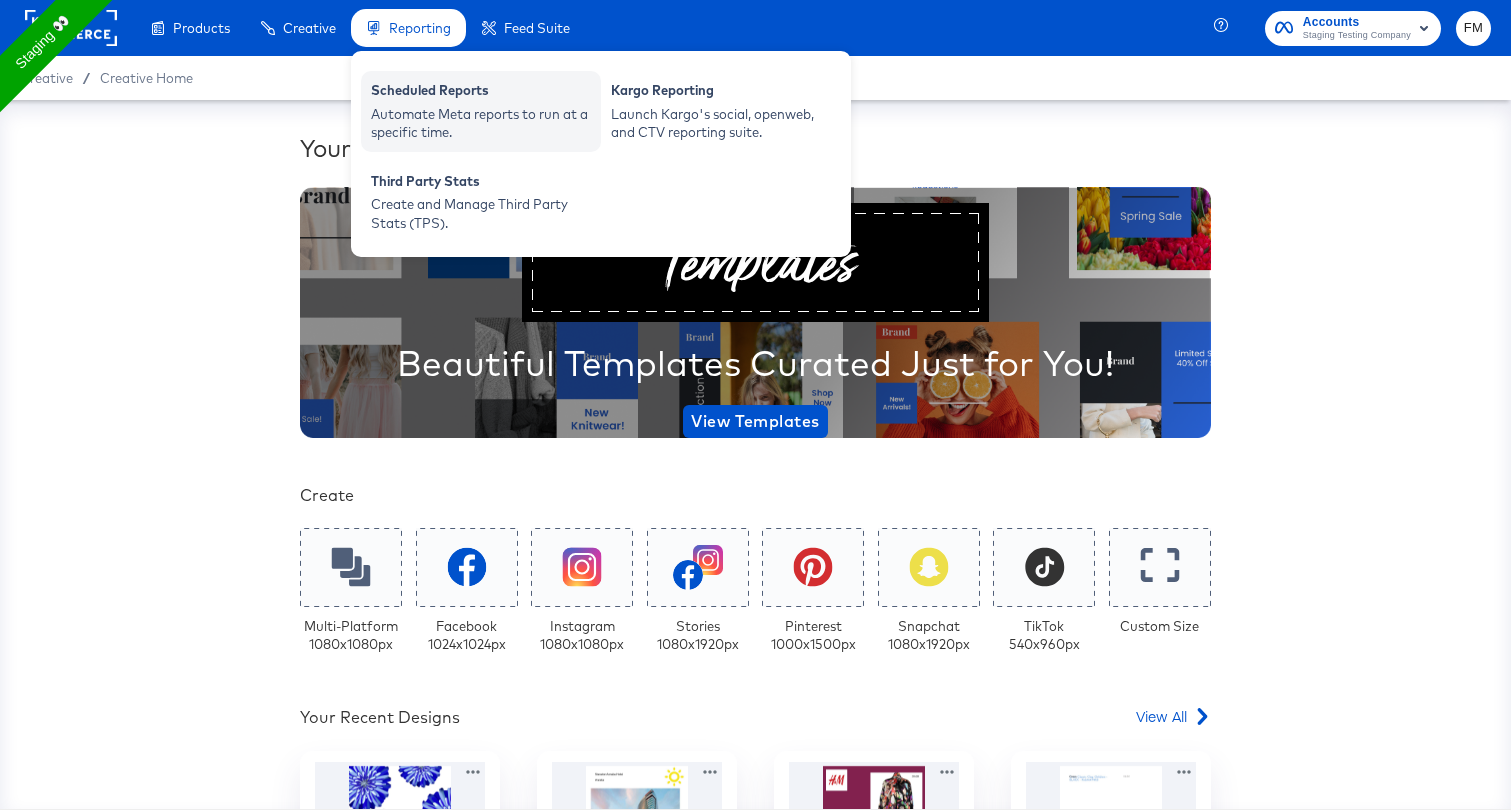 click on "Automate Meta reports to run at a specific time." at bounding box center [481, 123] 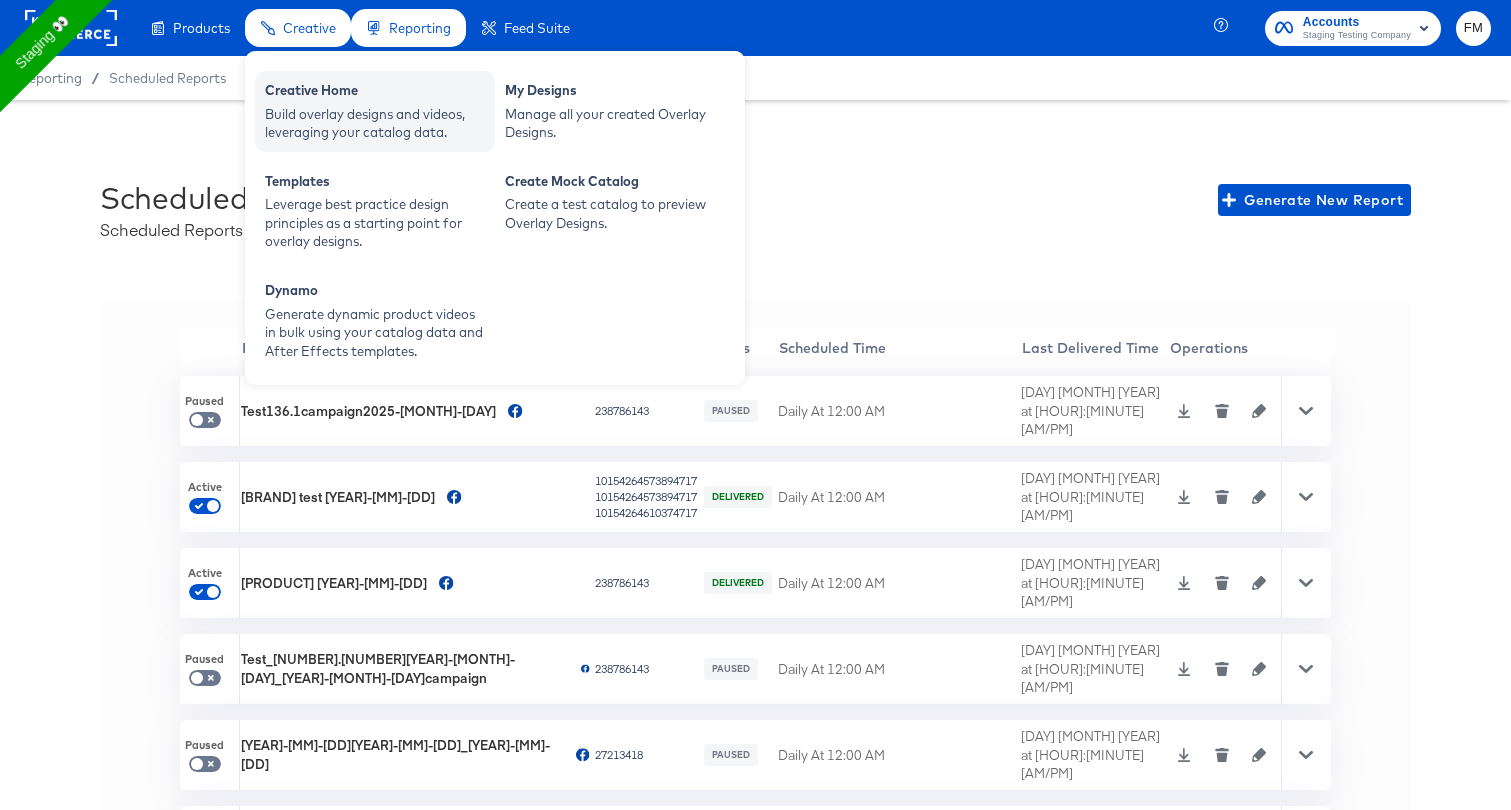 click on "Creative Home" at bounding box center (375, 93) 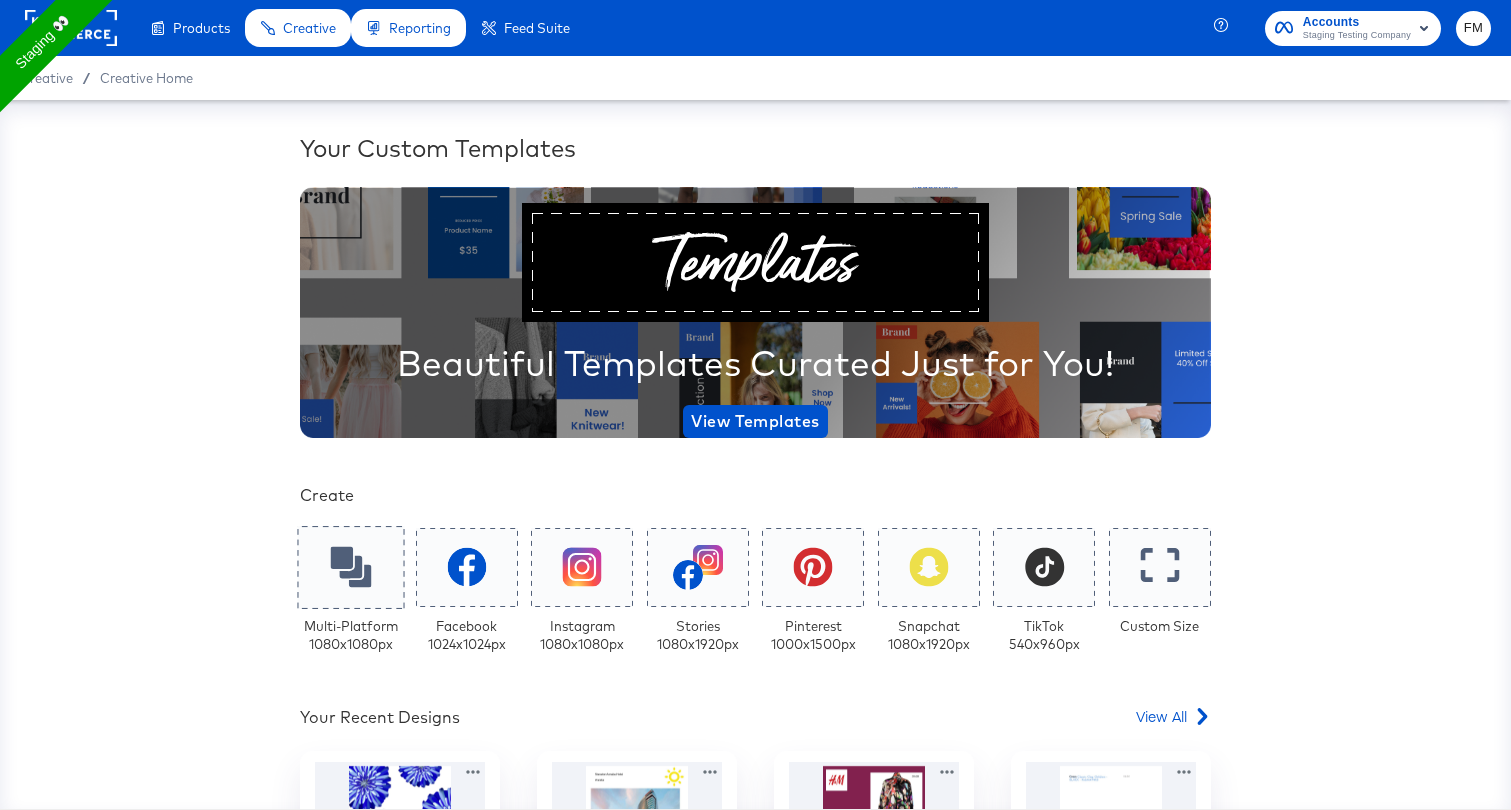 click 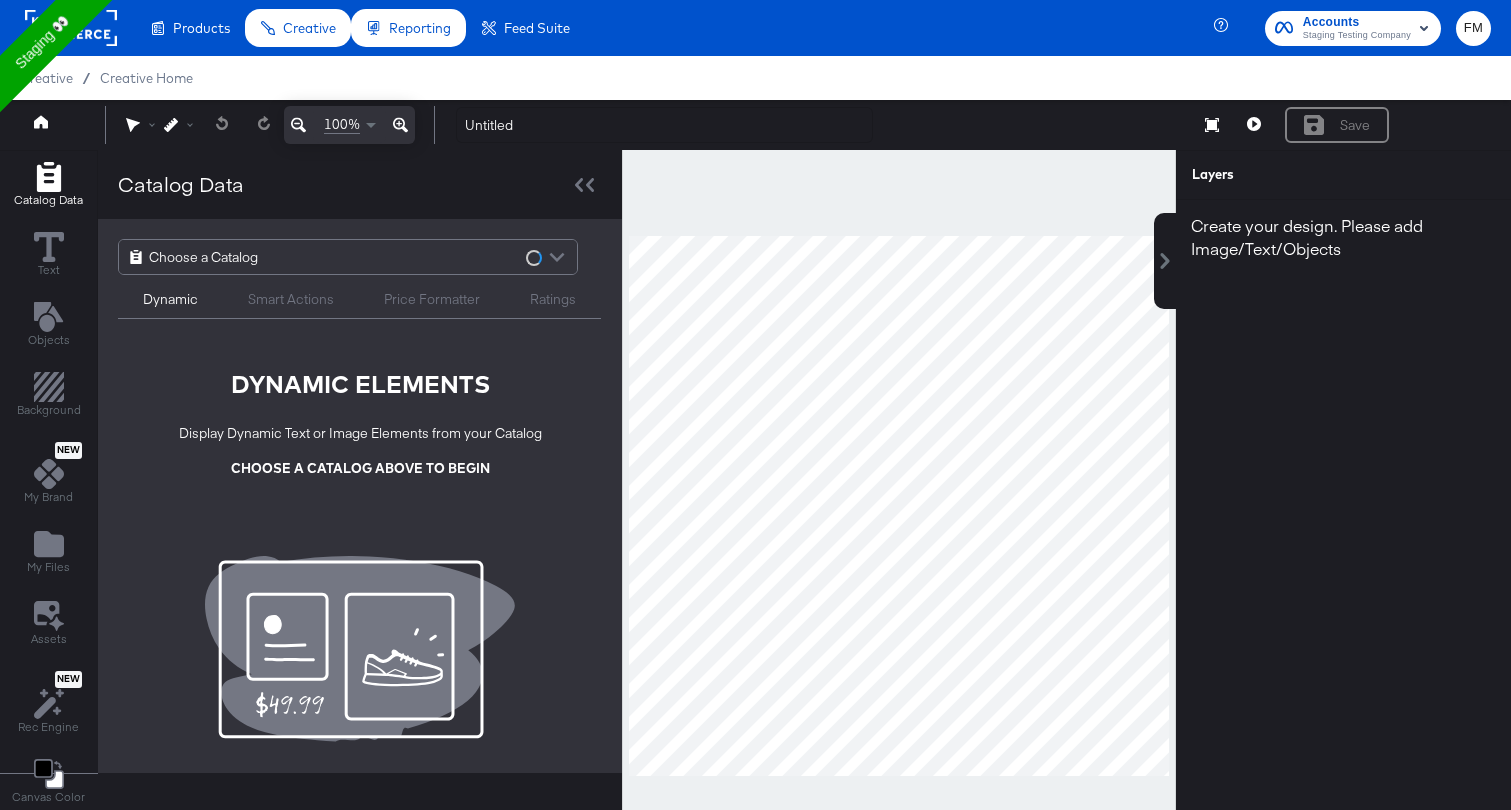 click on "Choose a Catalog" at bounding box center (203, 257) 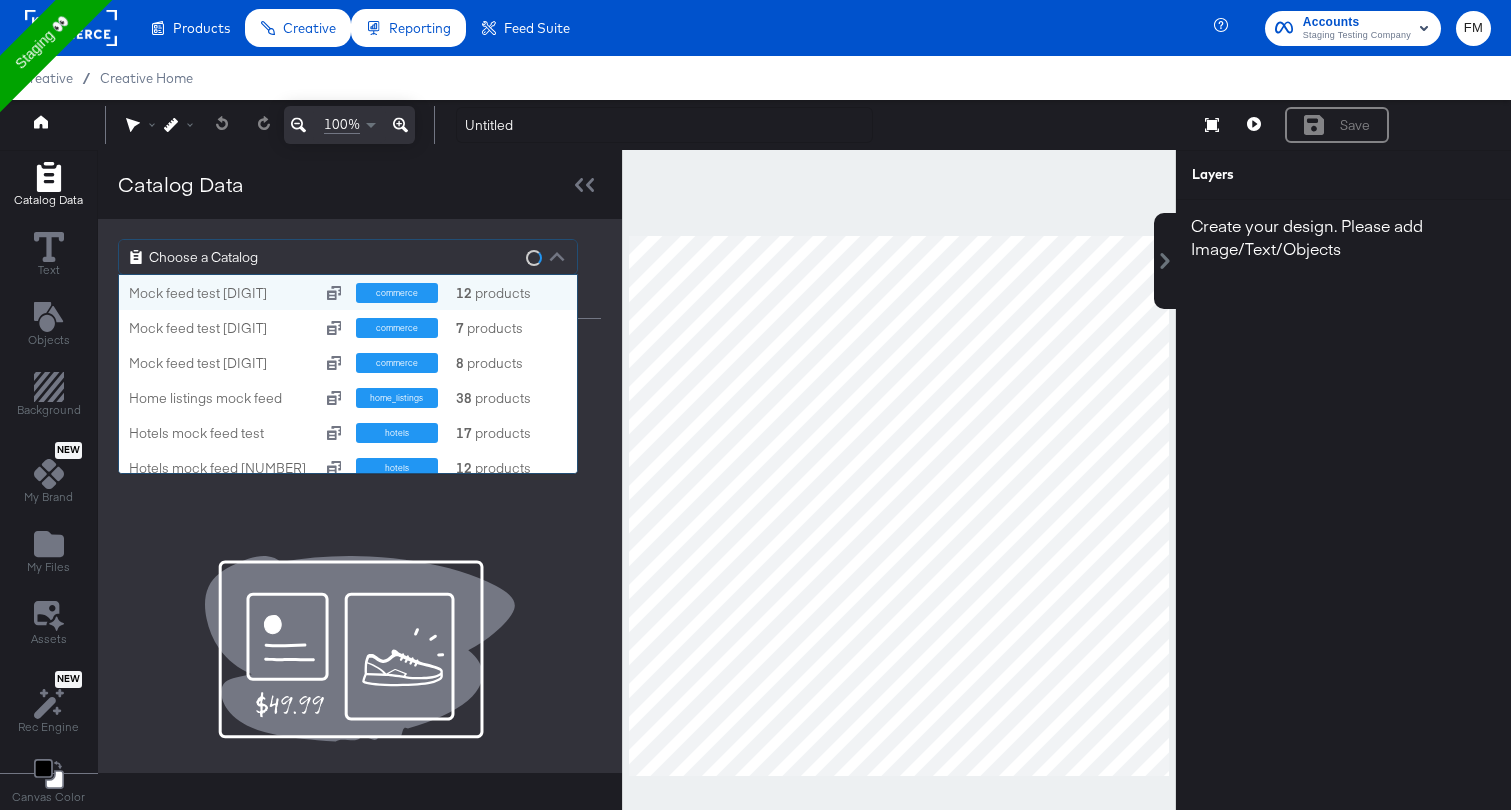 scroll, scrollTop: 1, scrollLeft: 1, axis: both 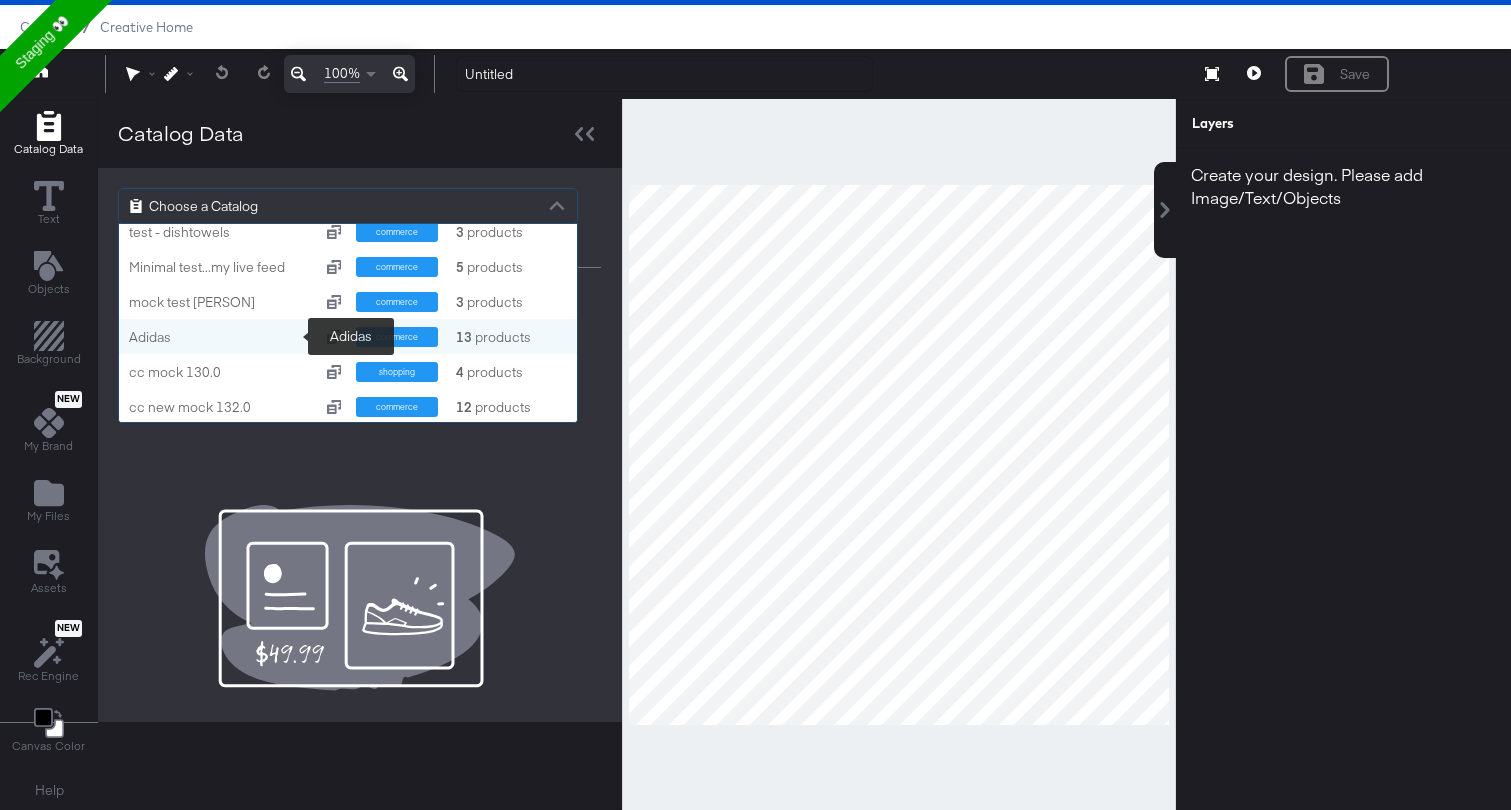 click on "Adidas" at bounding box center [220, 337] 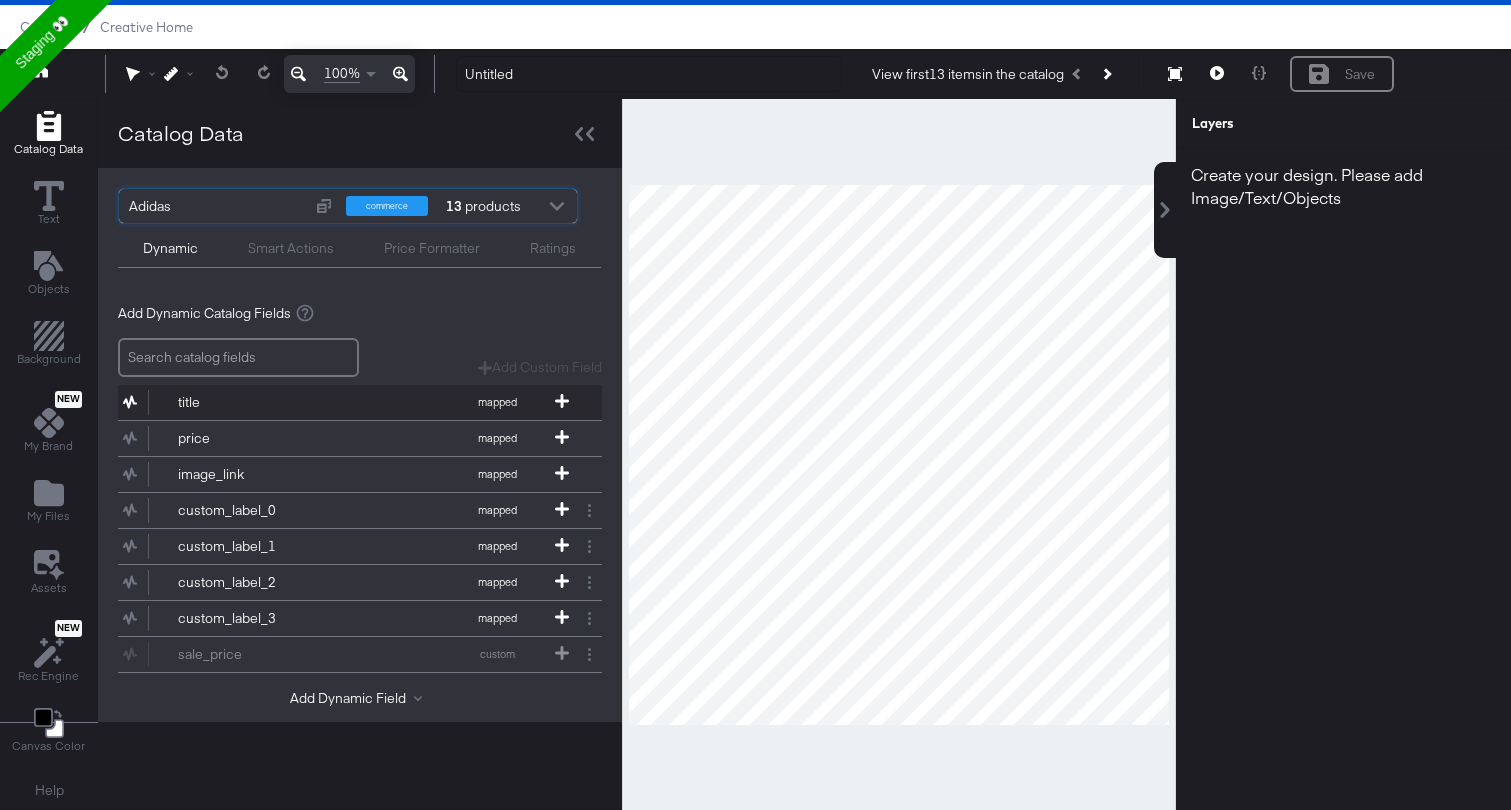 click 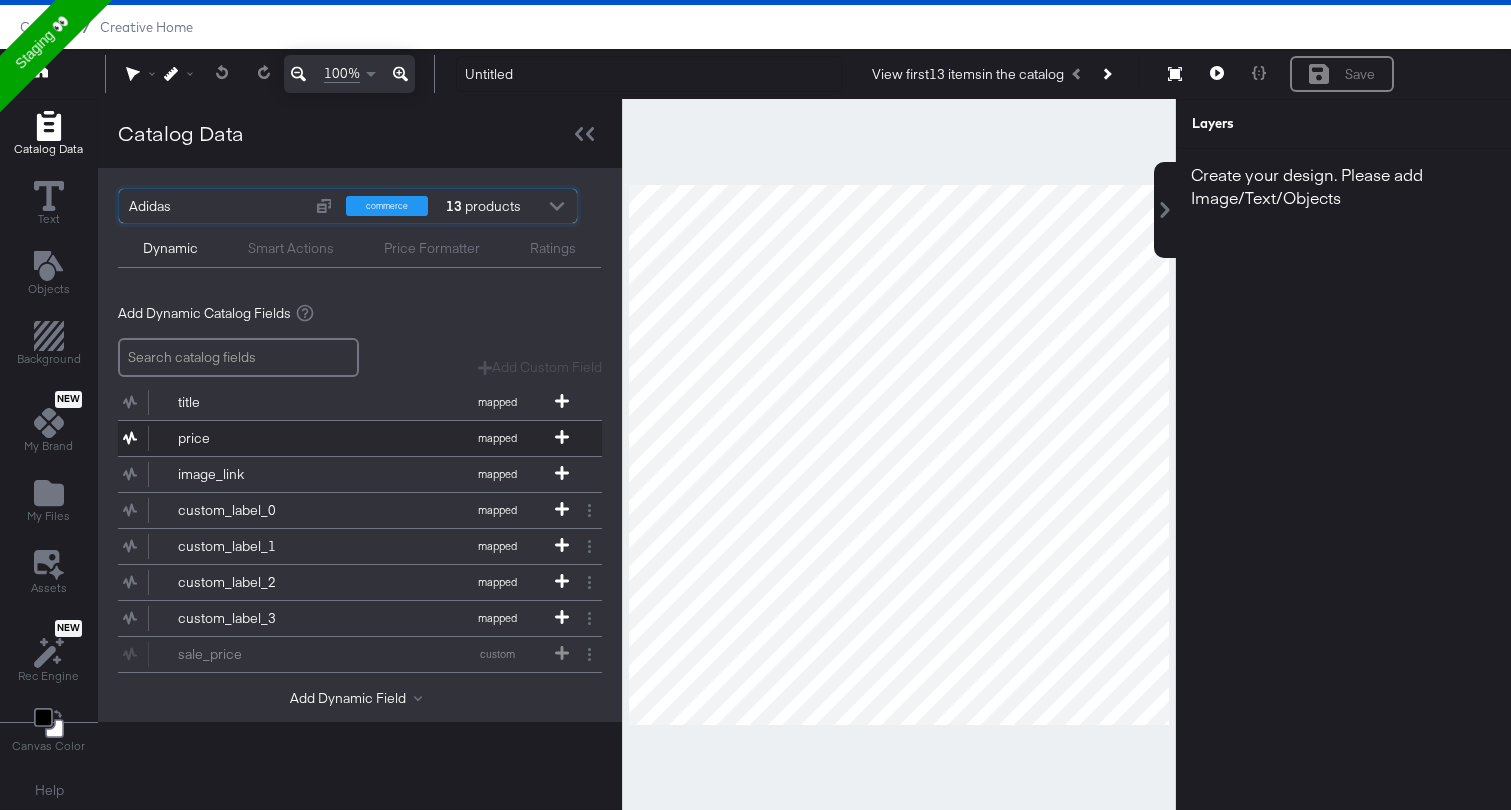 click on "price mapped" at bounding box center (347, 438) 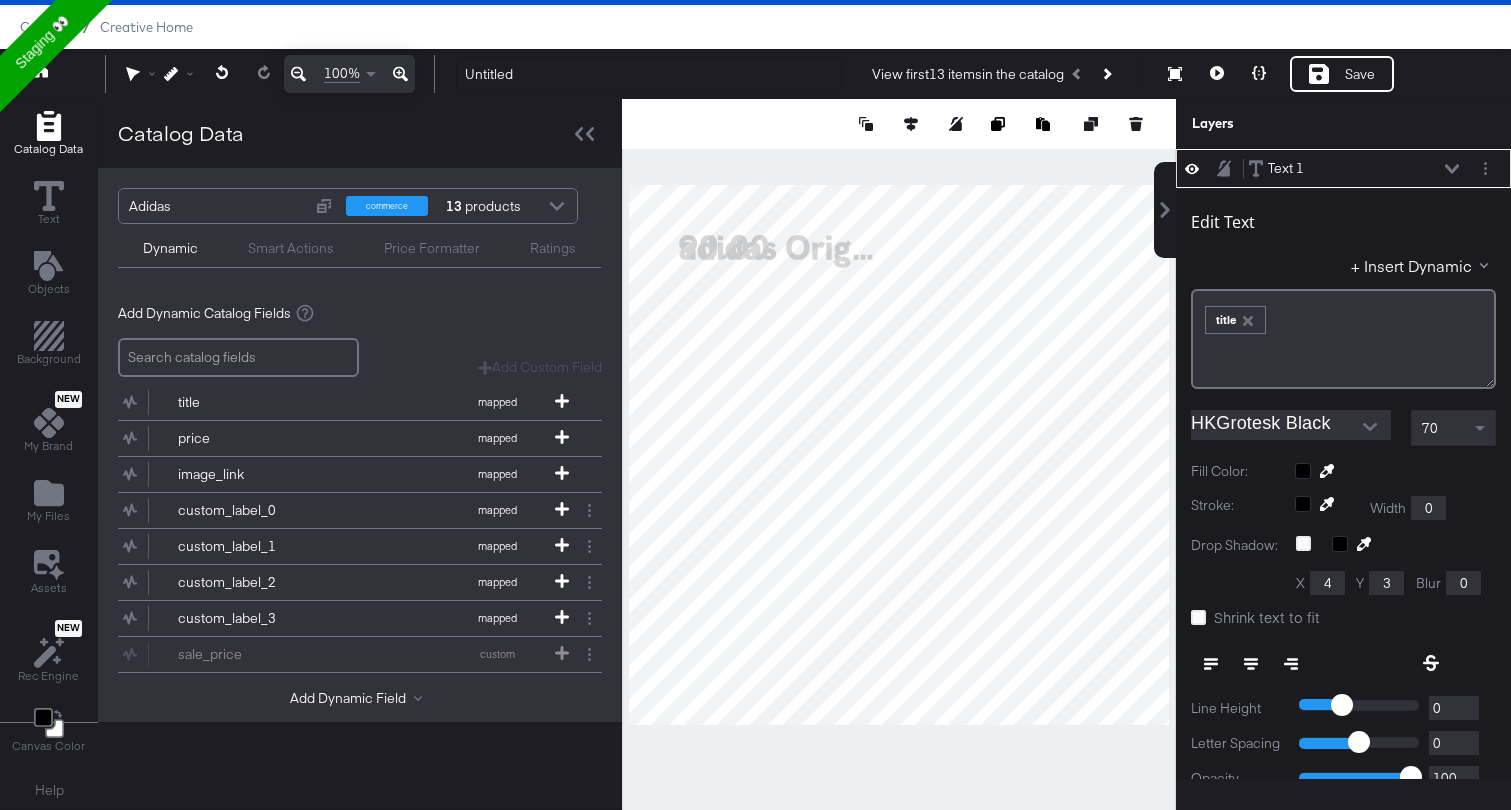type on "702" 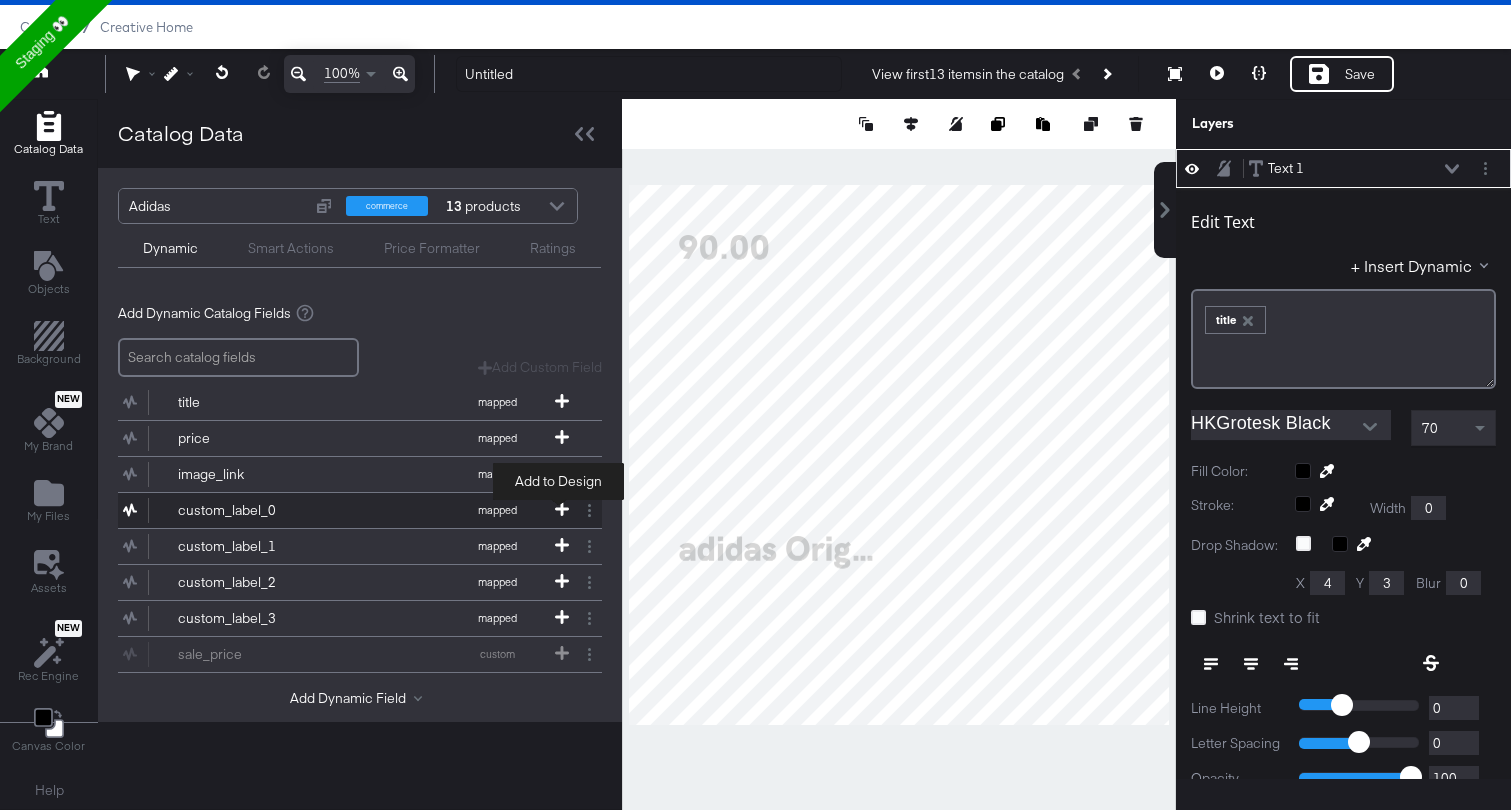 click at bounding box center [562, 510] 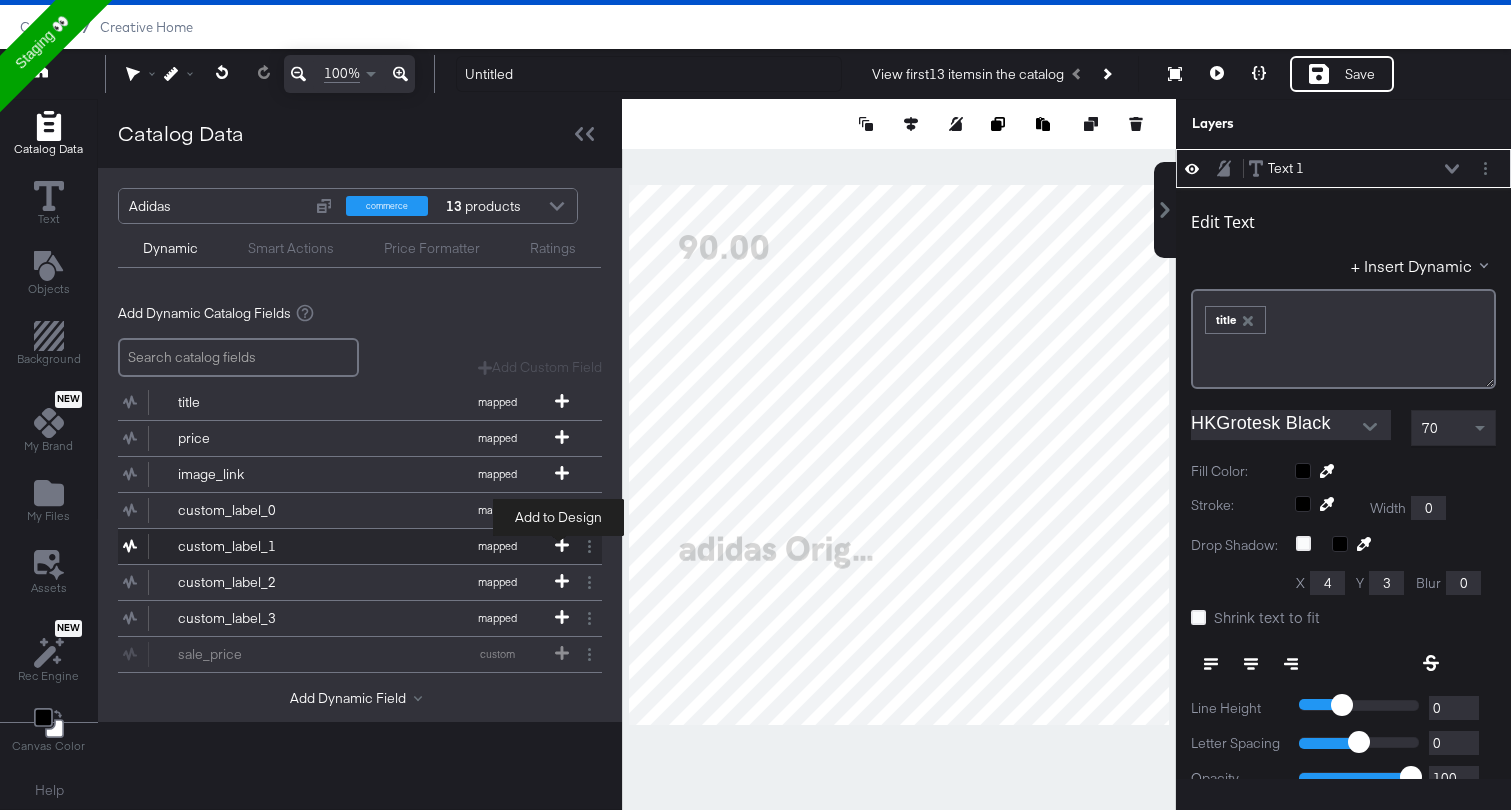 click 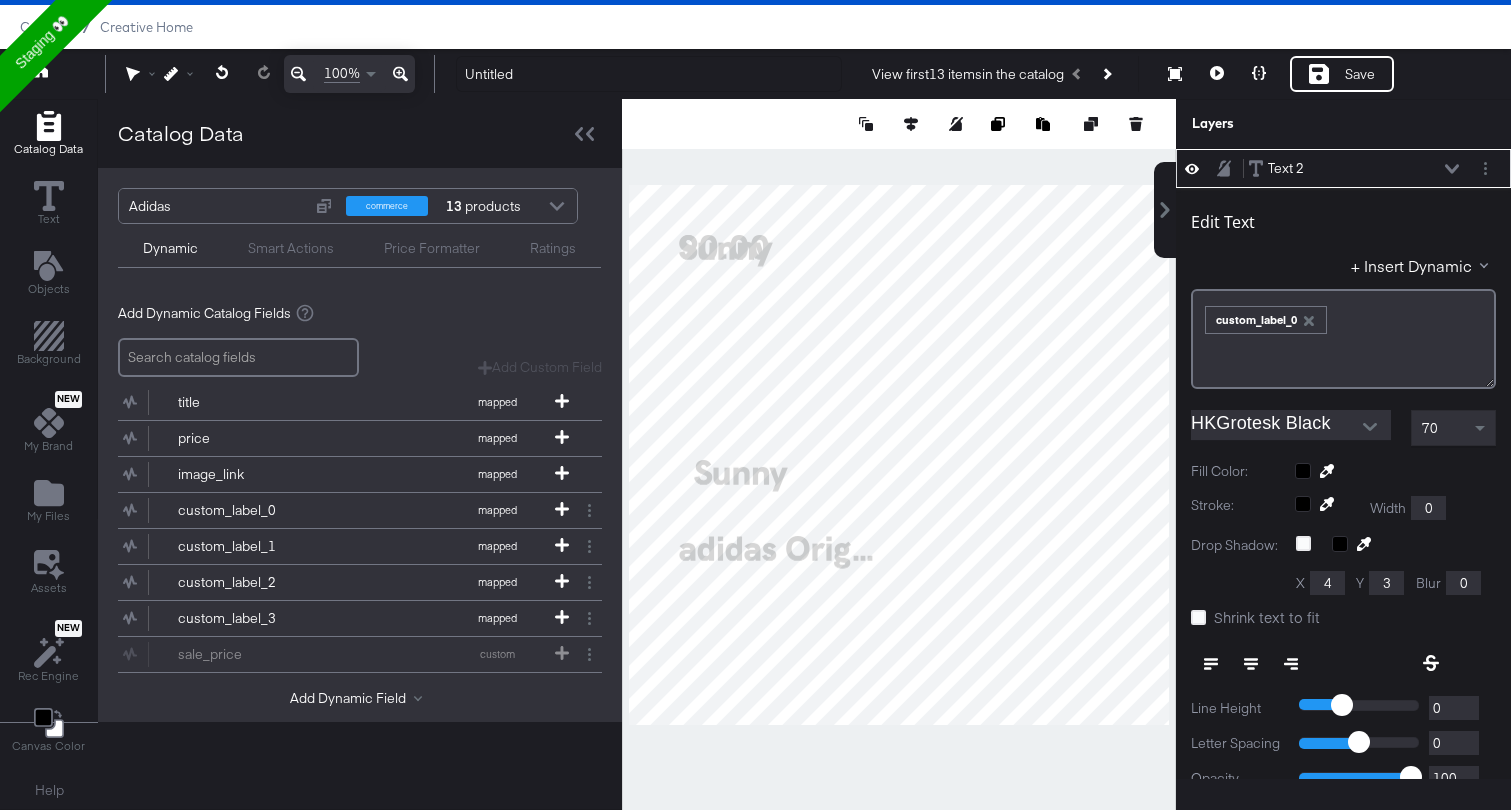 type on "112" 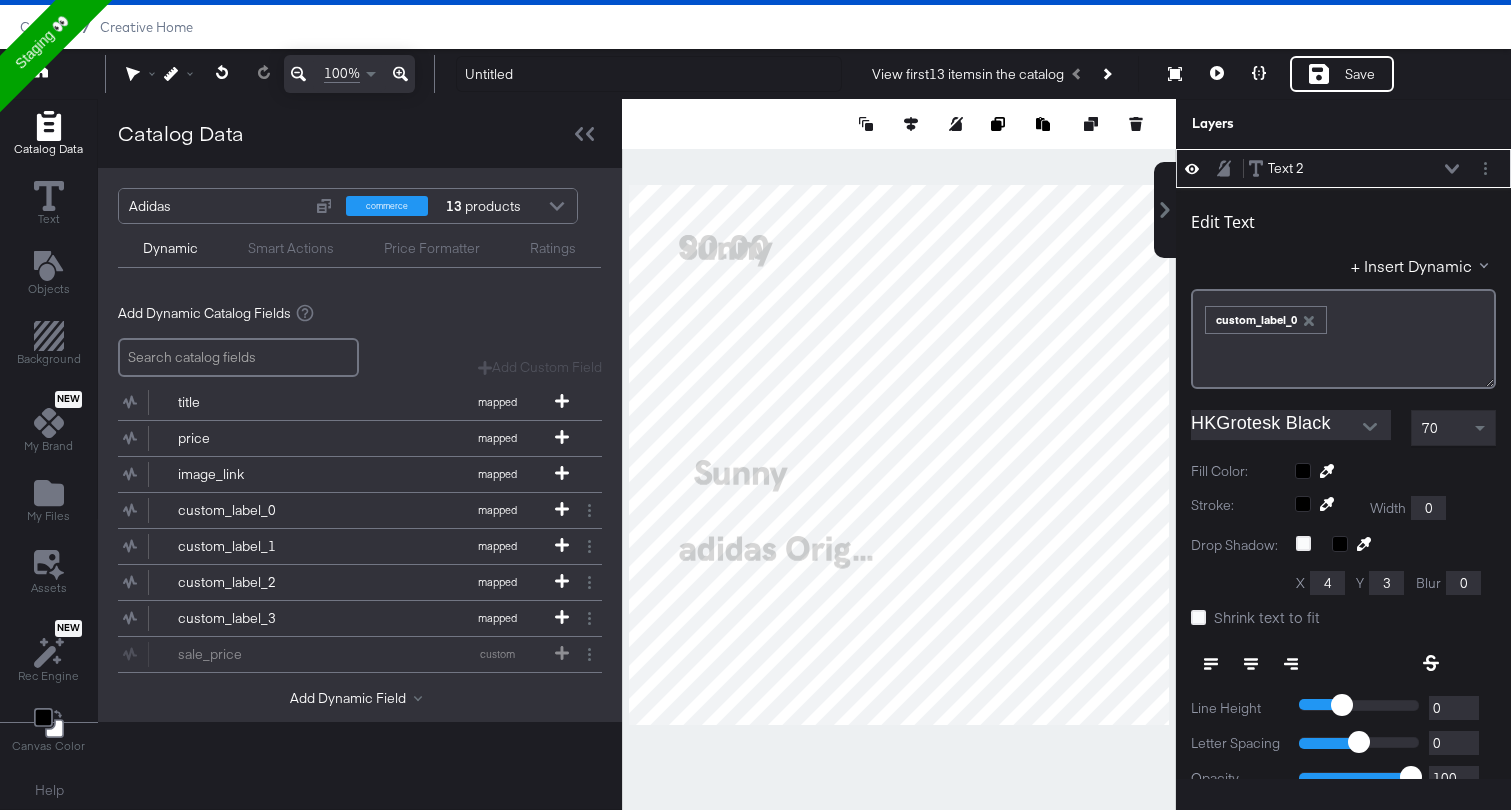 type on "564" 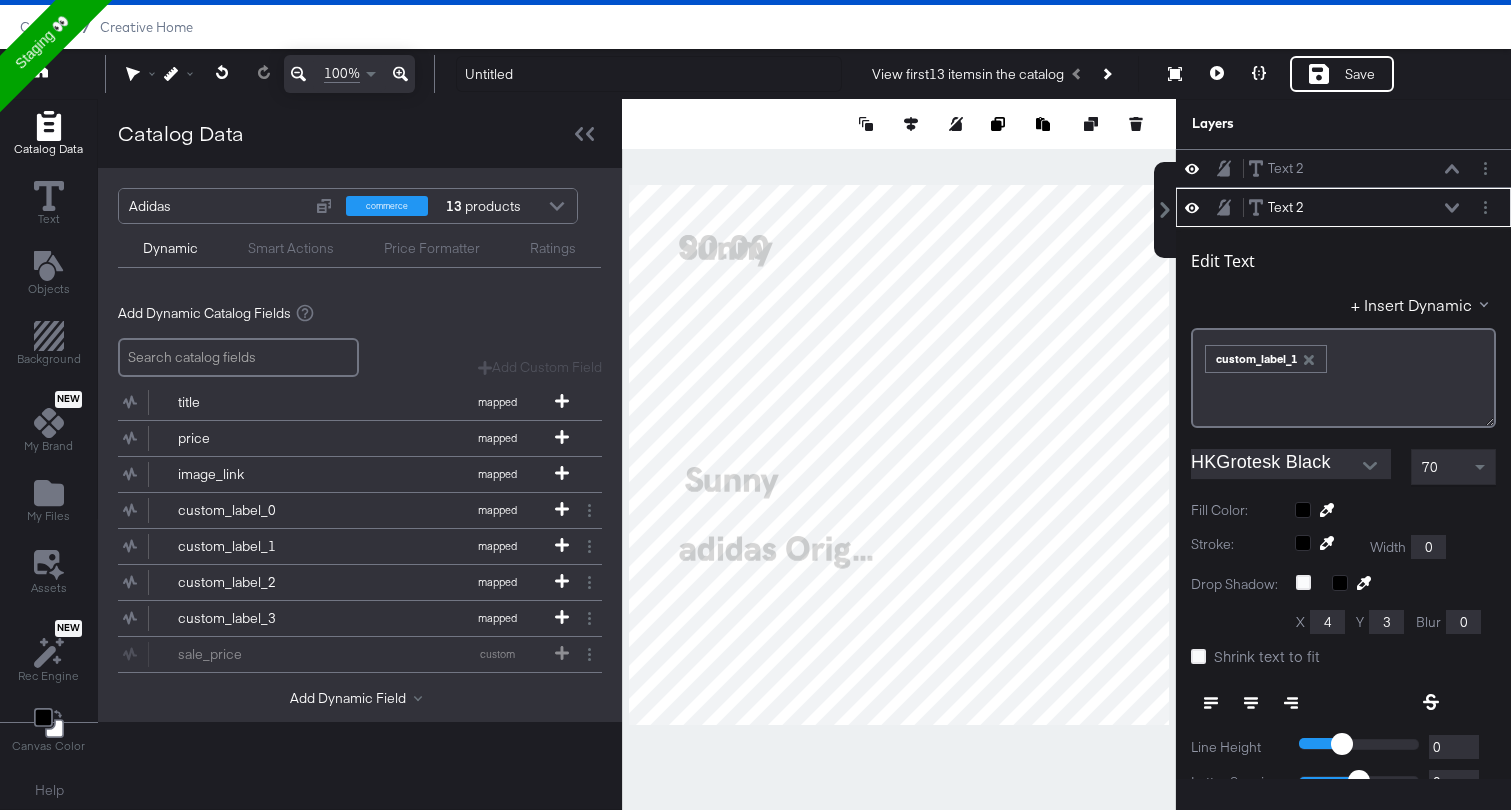 scroll, scrollTop: 39, scrollLeft: 0, axis: vertical 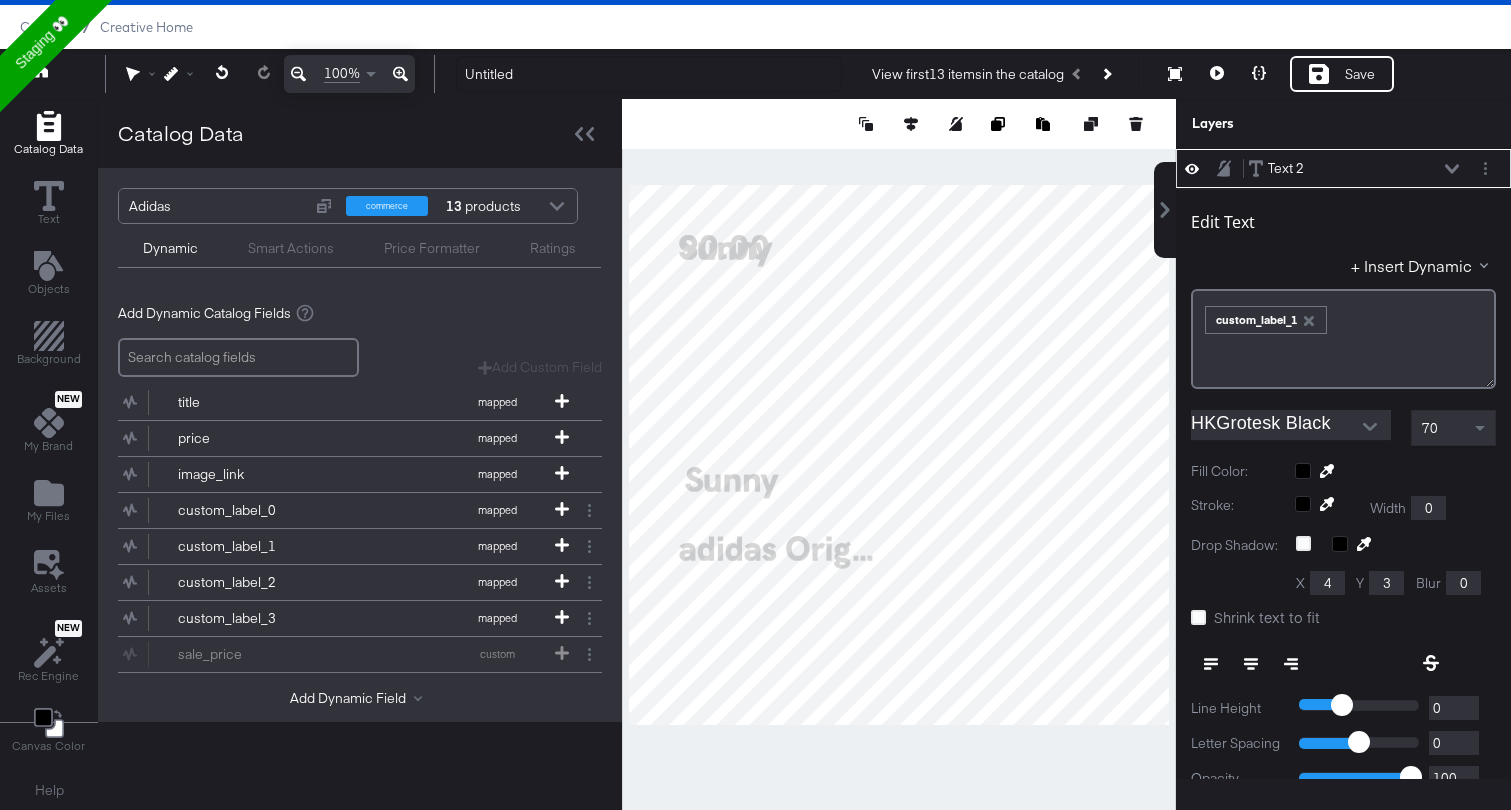 type on "102" 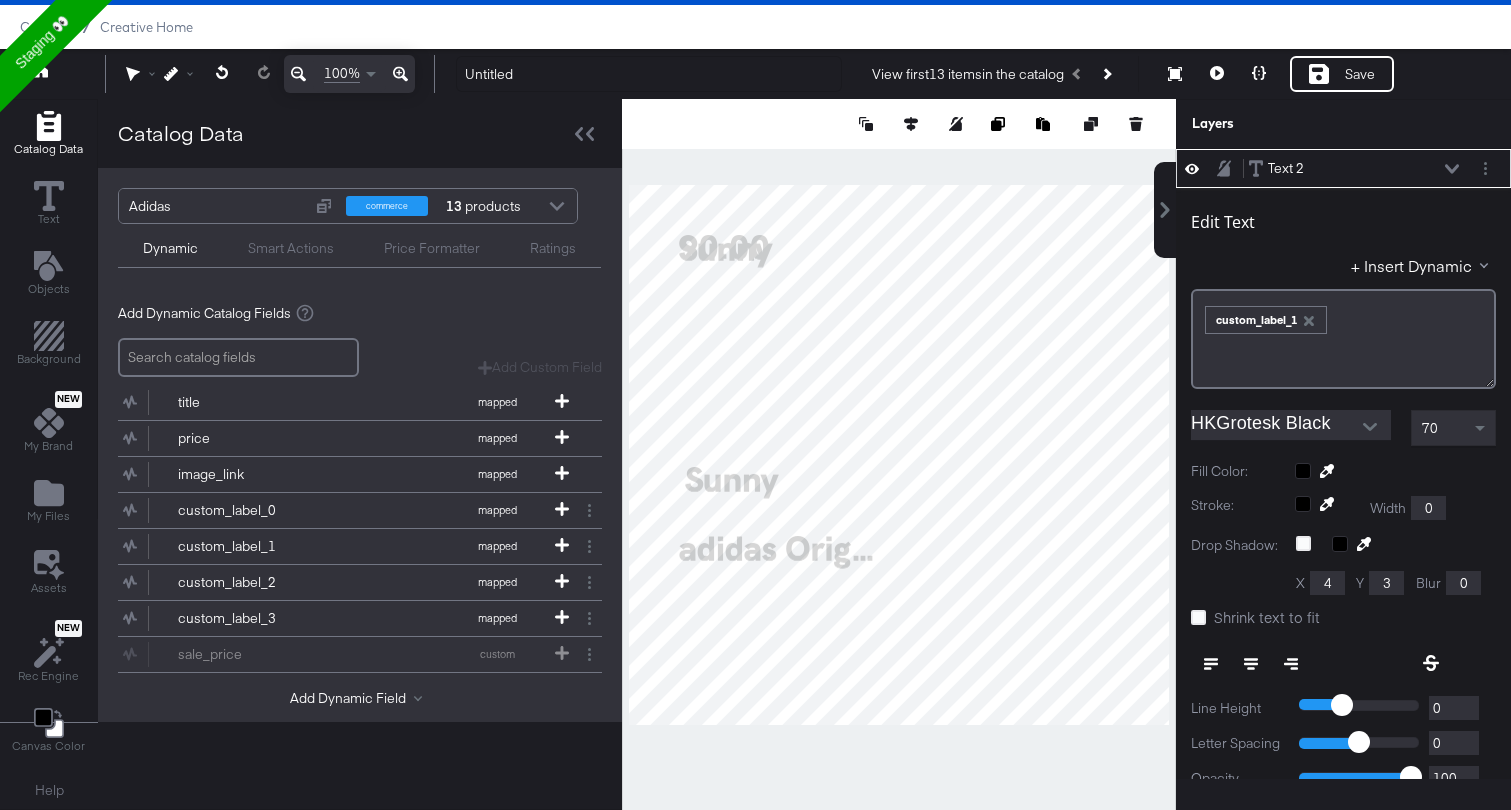type on "61" 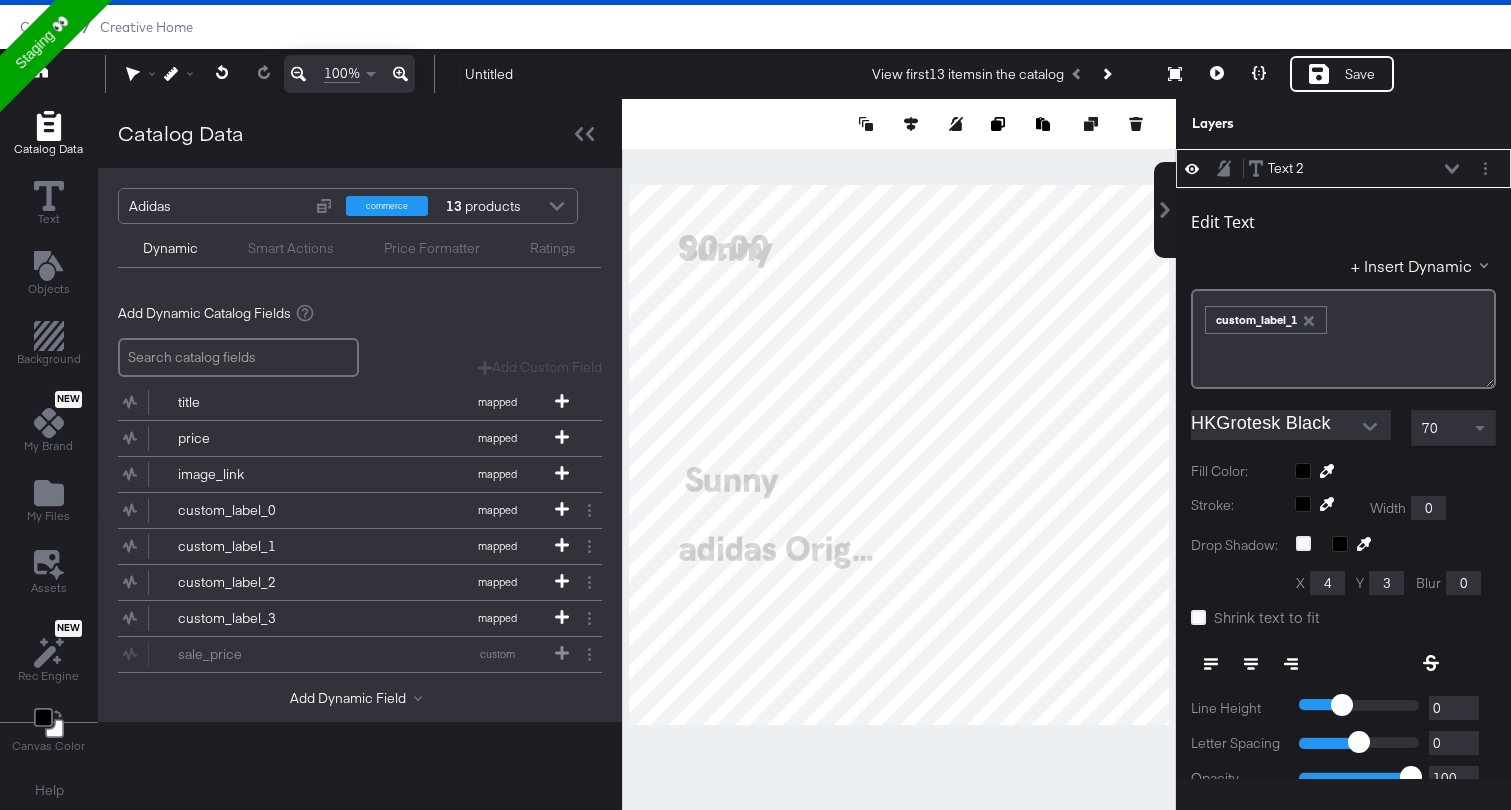 type on "200" 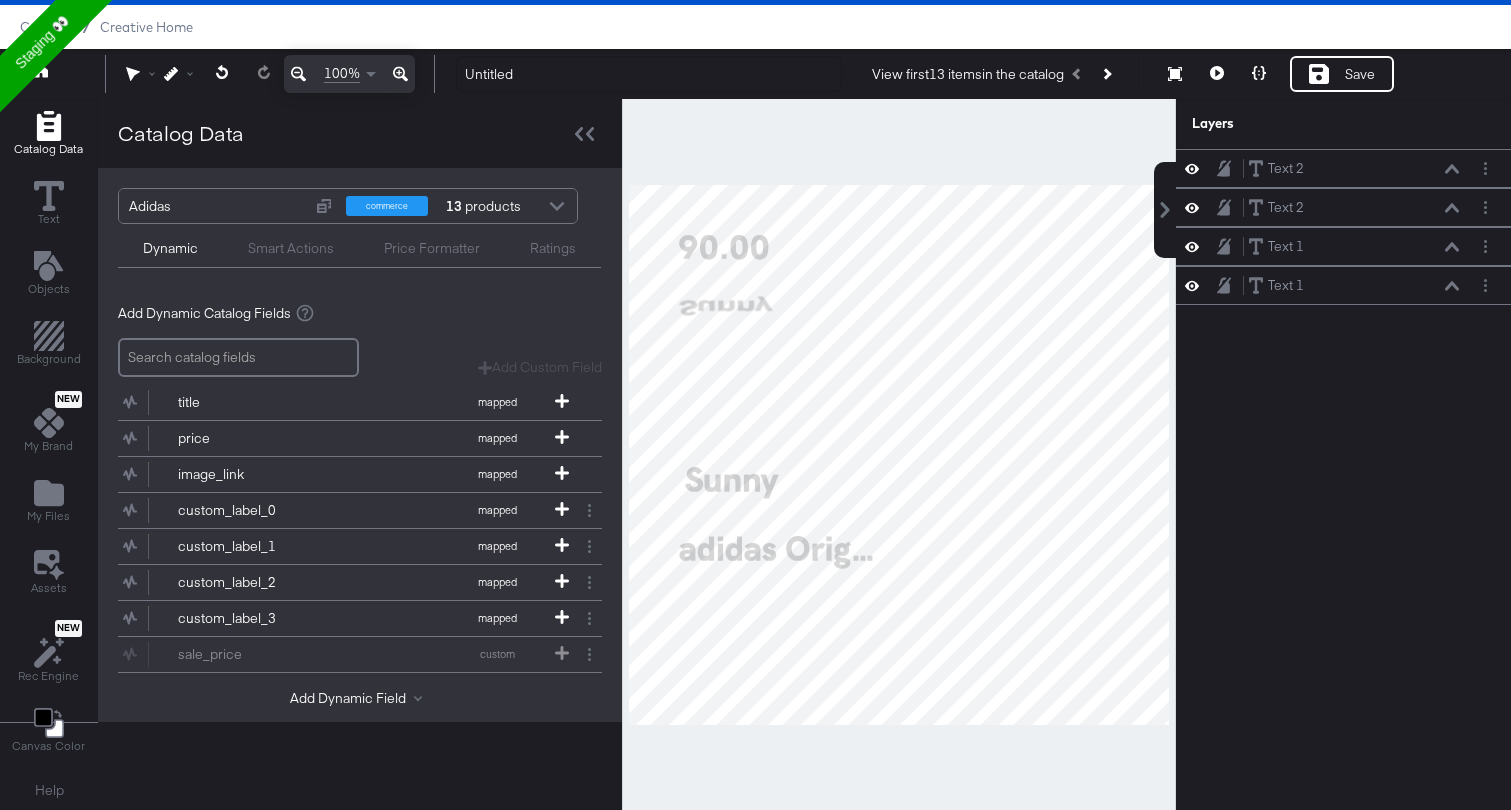 scroll, scrollTop: 0, scrollLeft: 0, axis: both 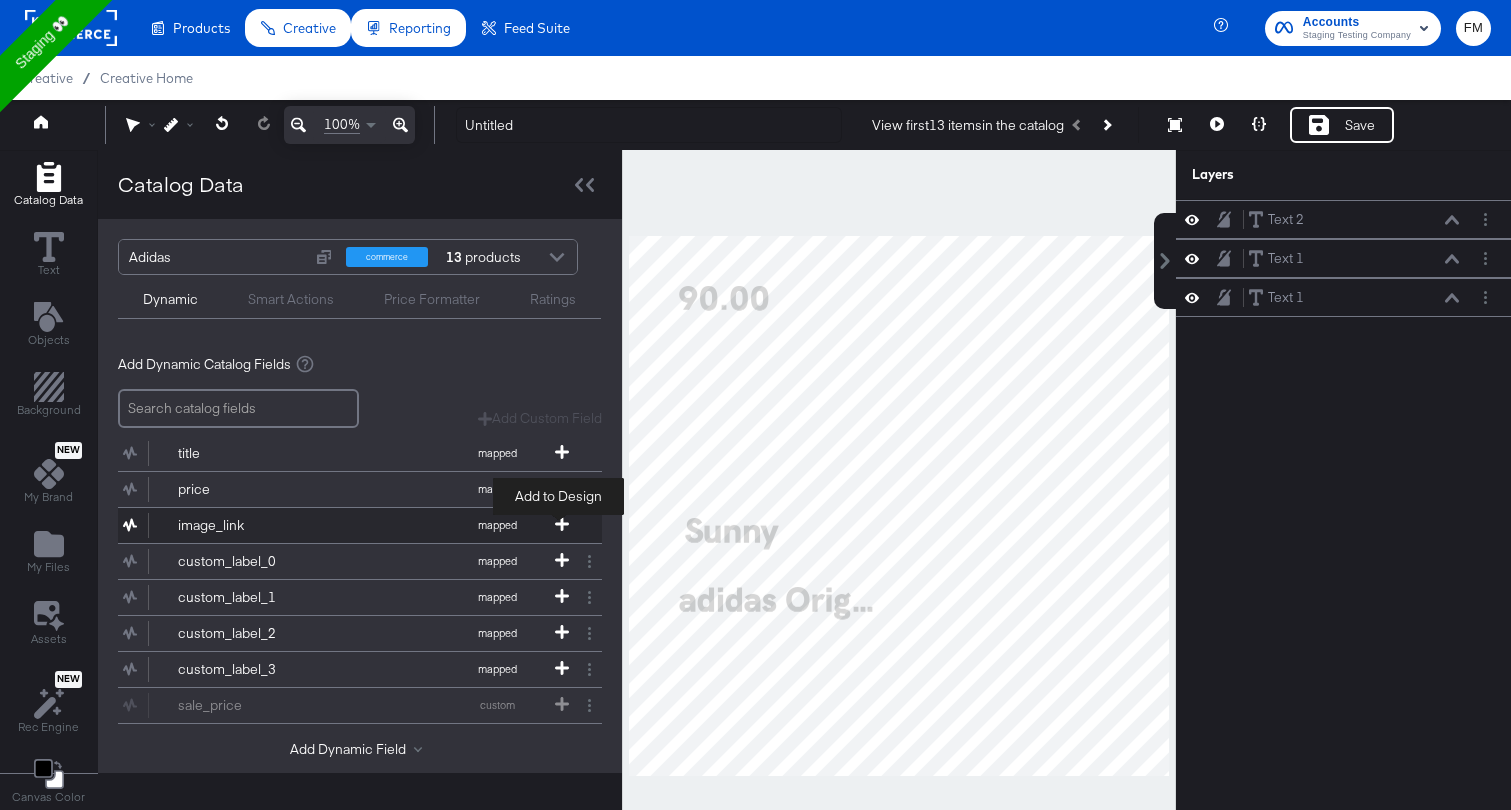 click 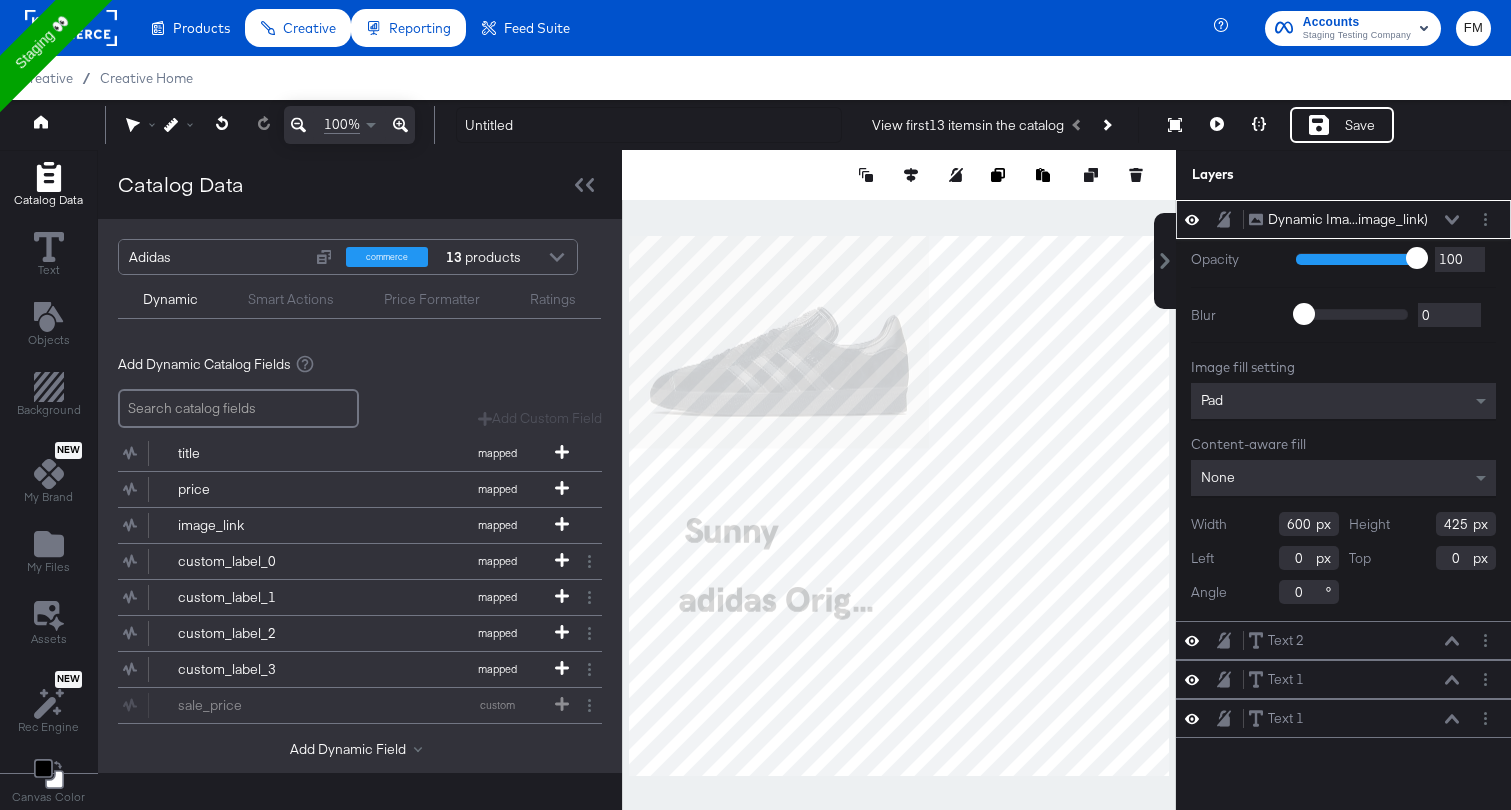 type on "408" 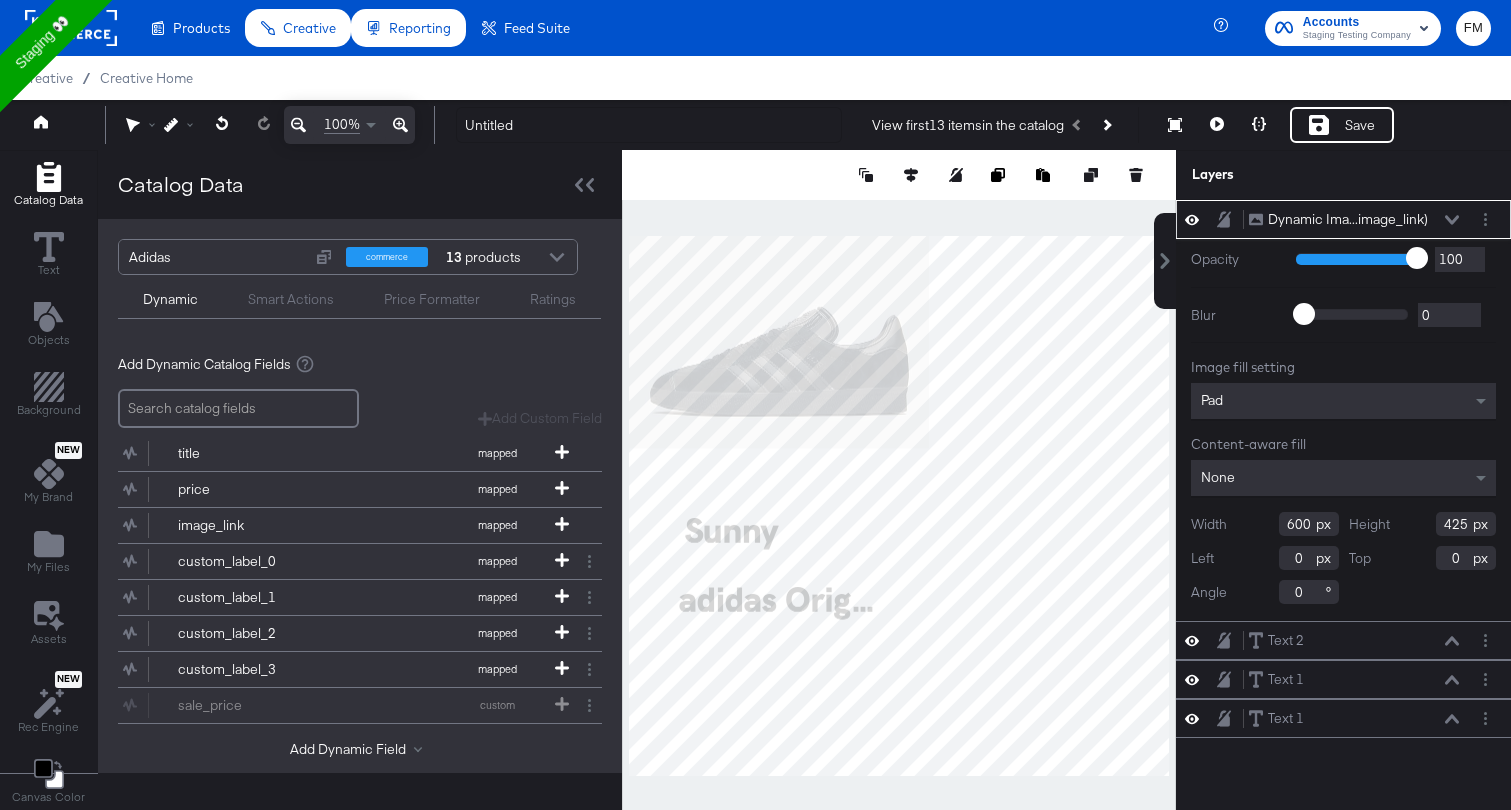type on "116" 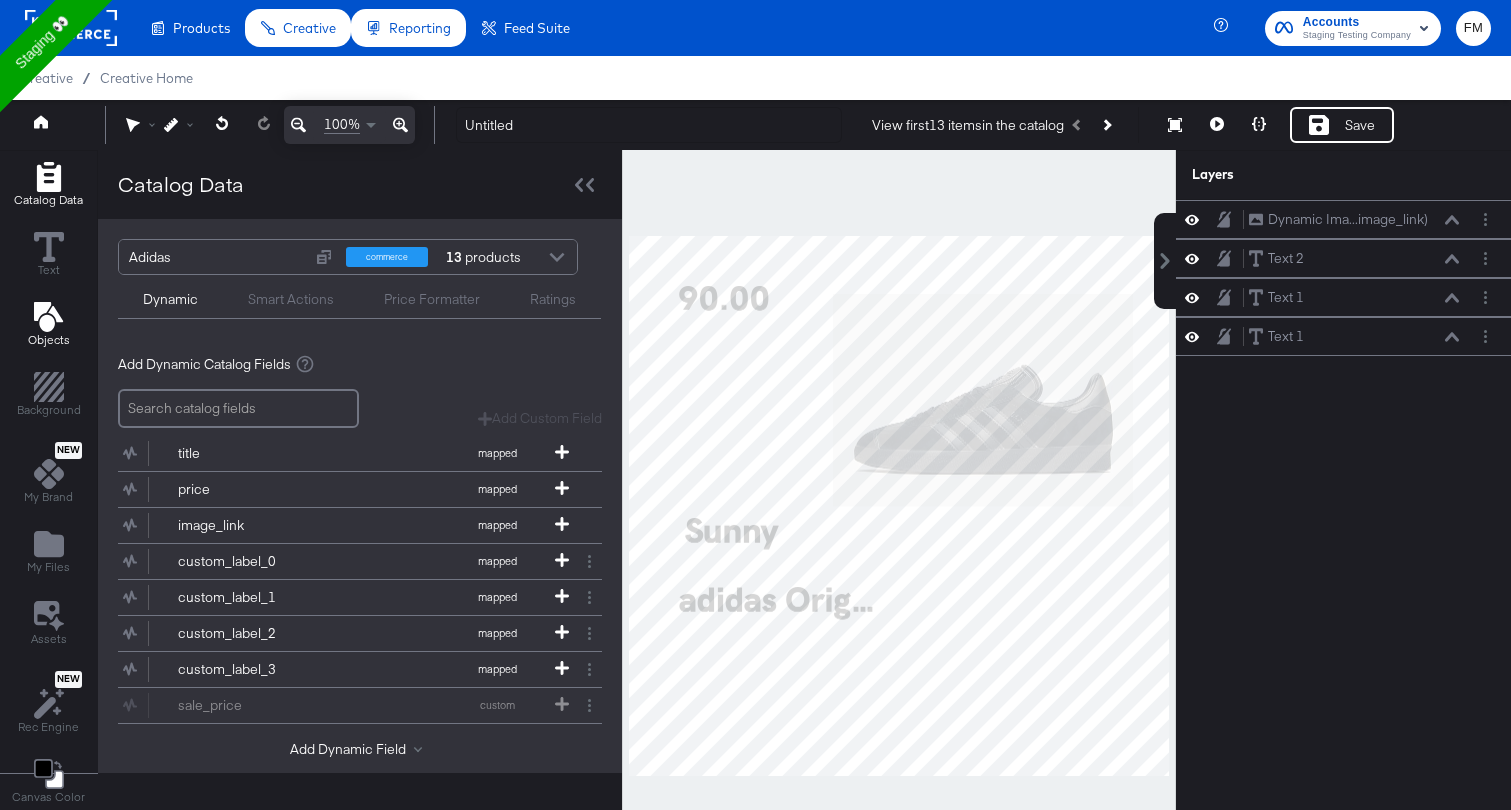 click on "Objects" at bounding box center (49, 325) 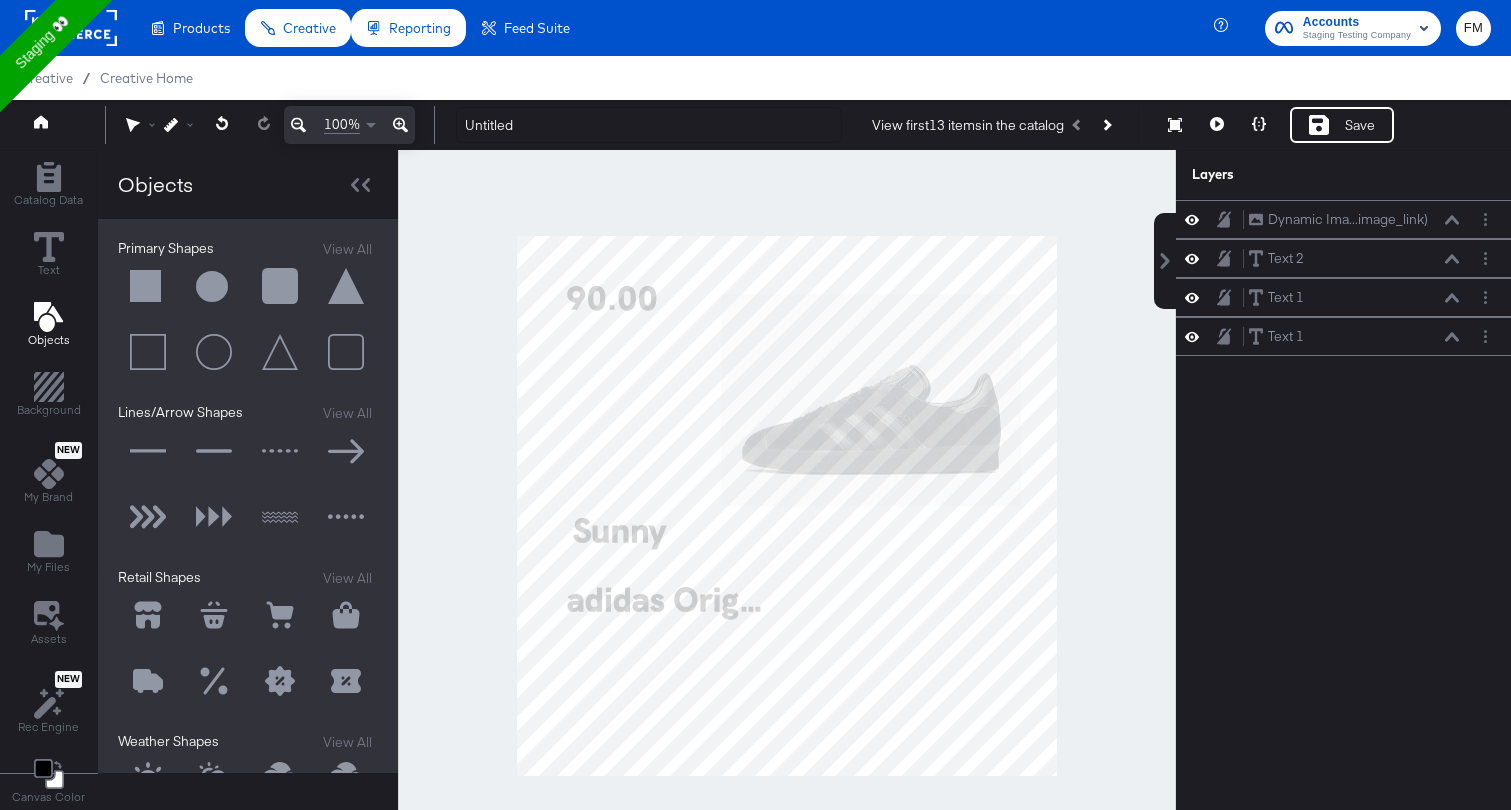 click at bounding box center (148, 518) 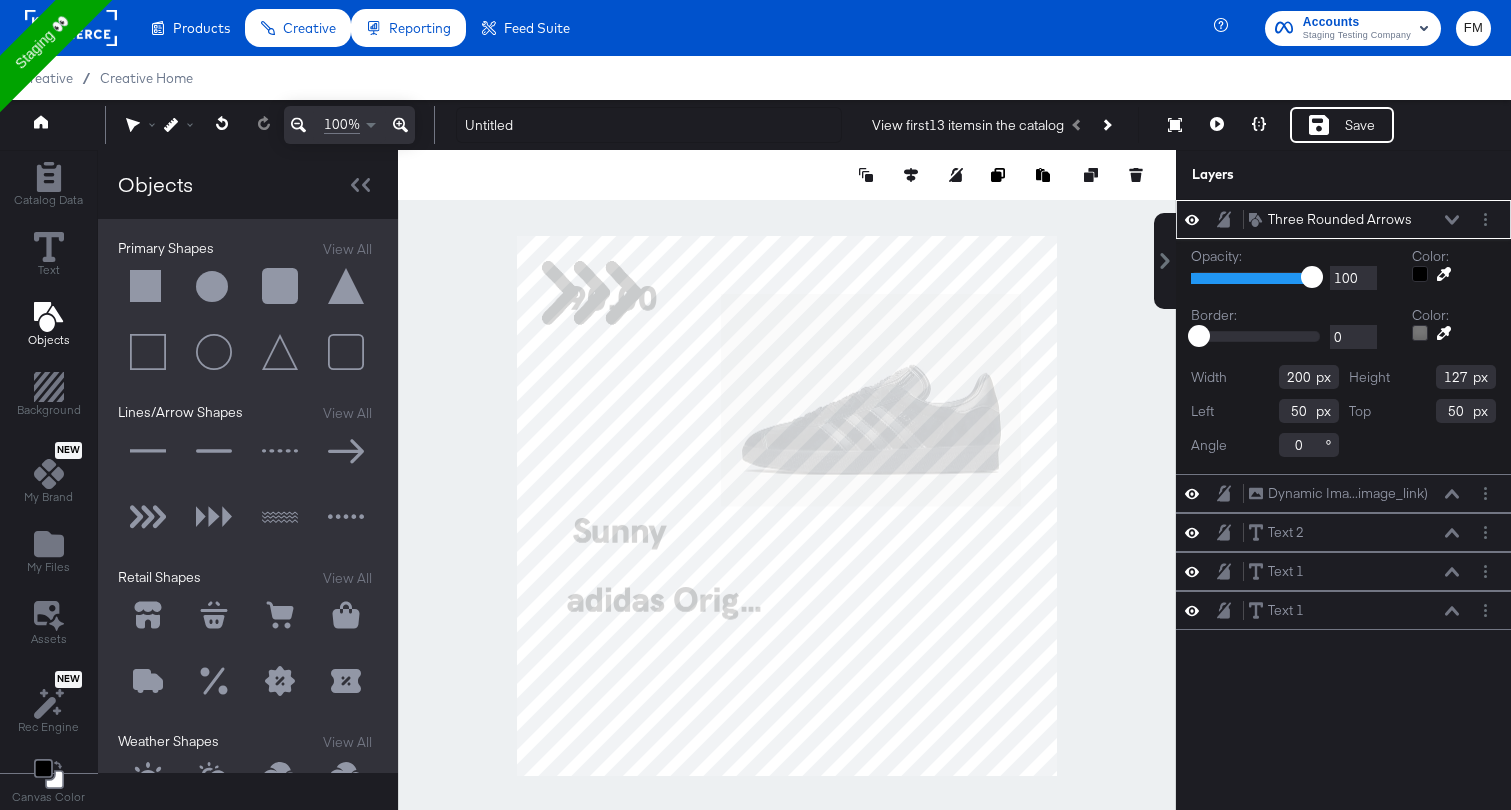 type on "38" 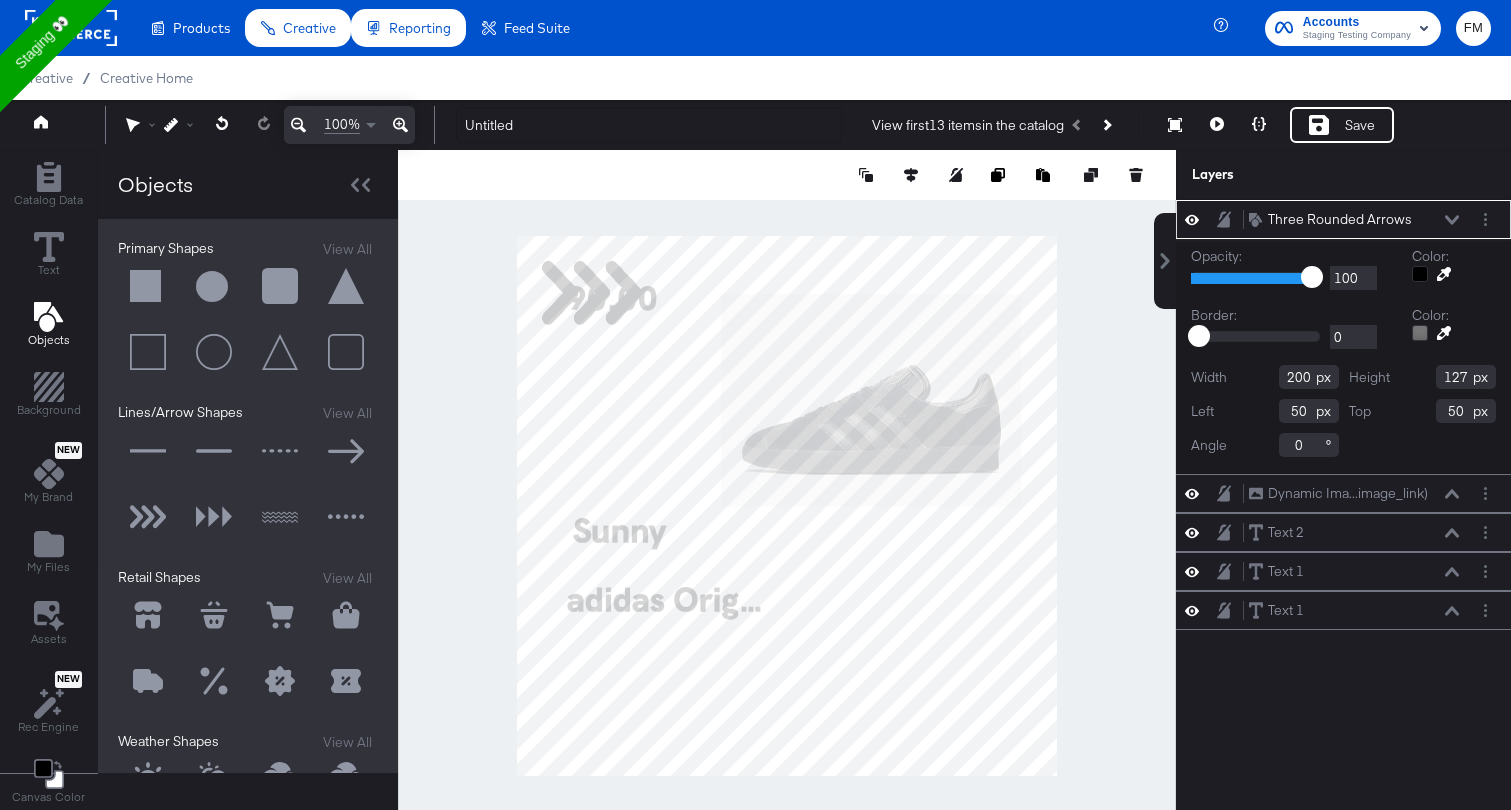 type on "876" 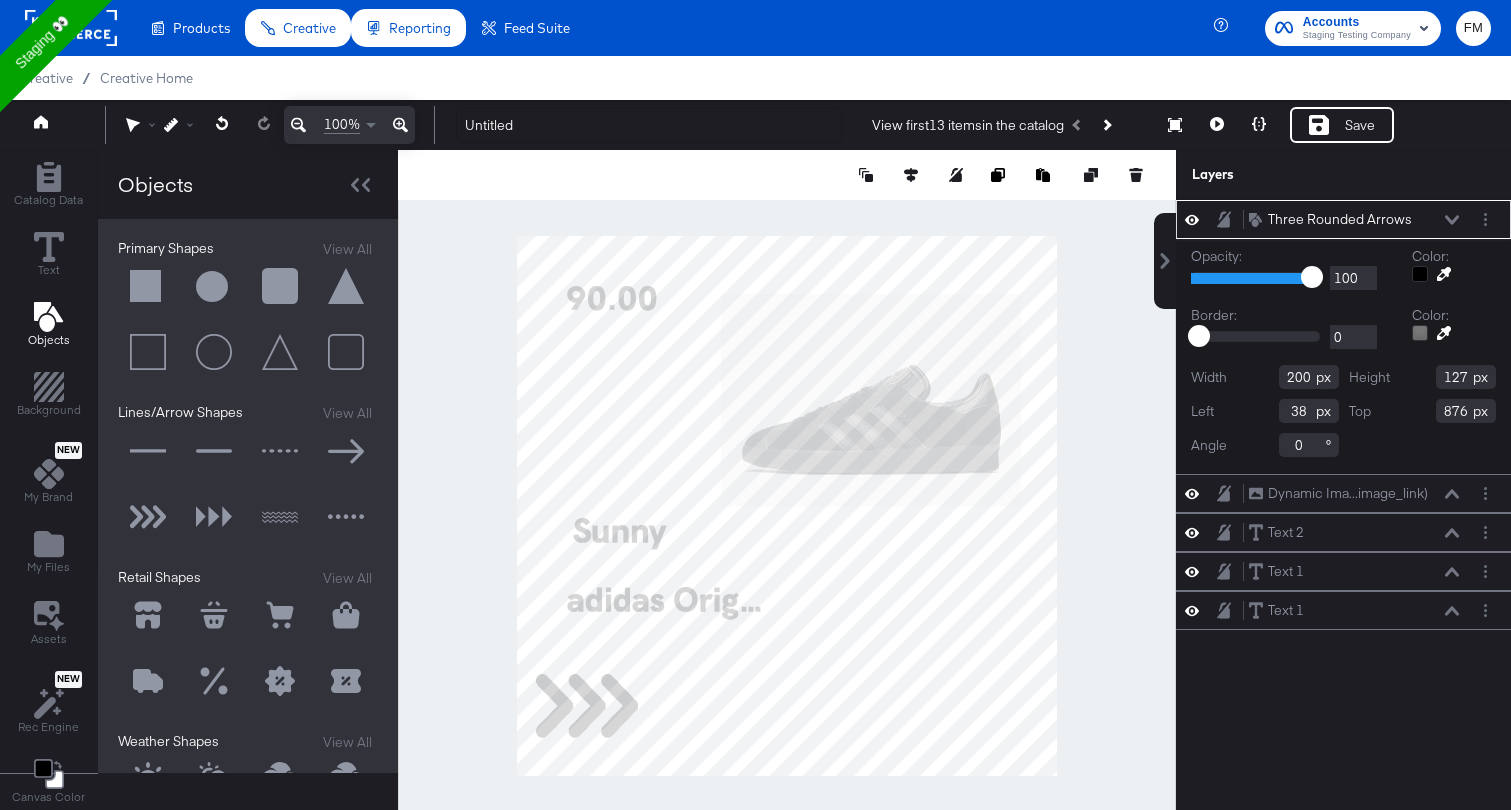 type on "857" 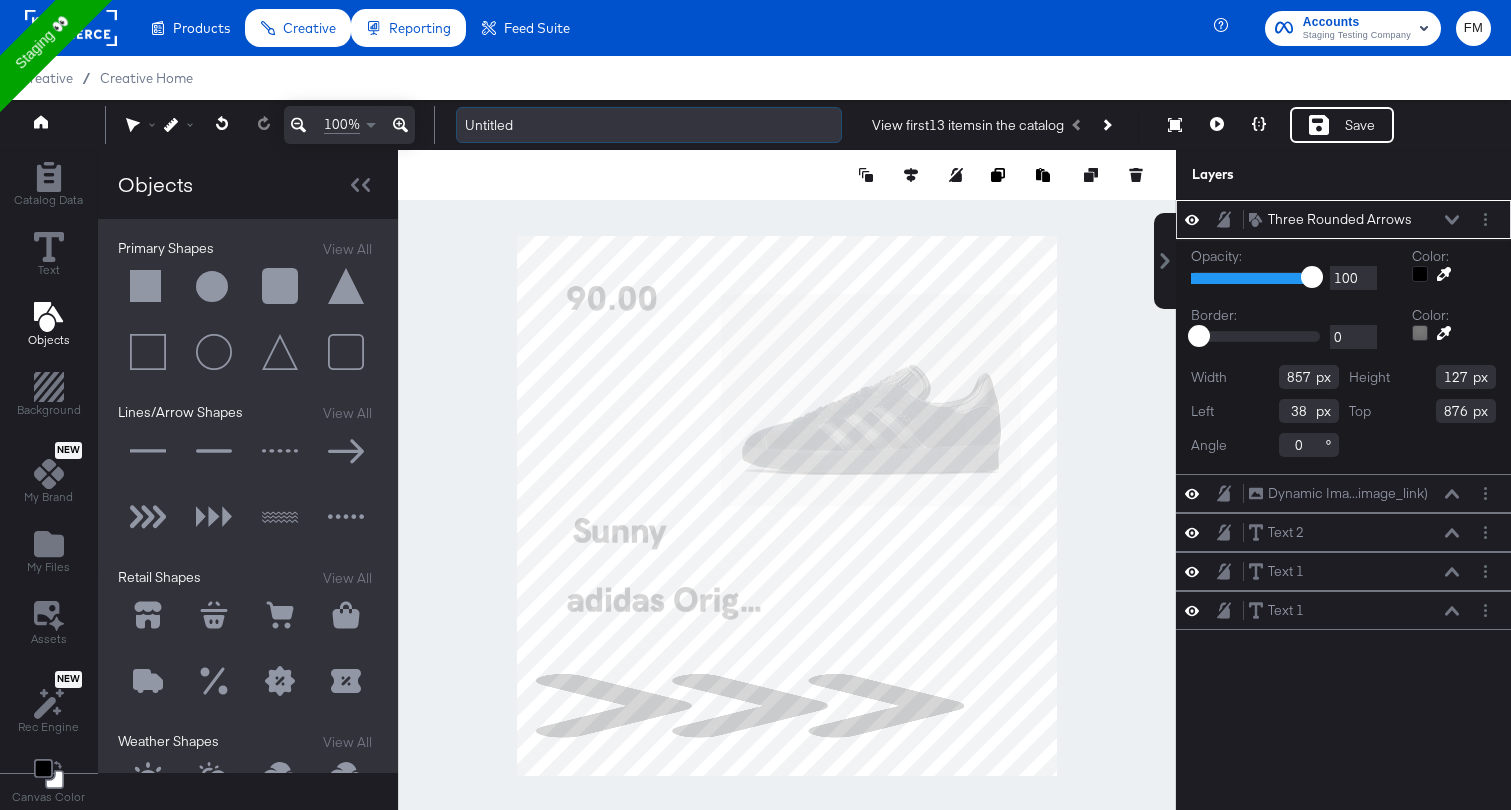 click on "Untitled" at bounding box center [649, 125] 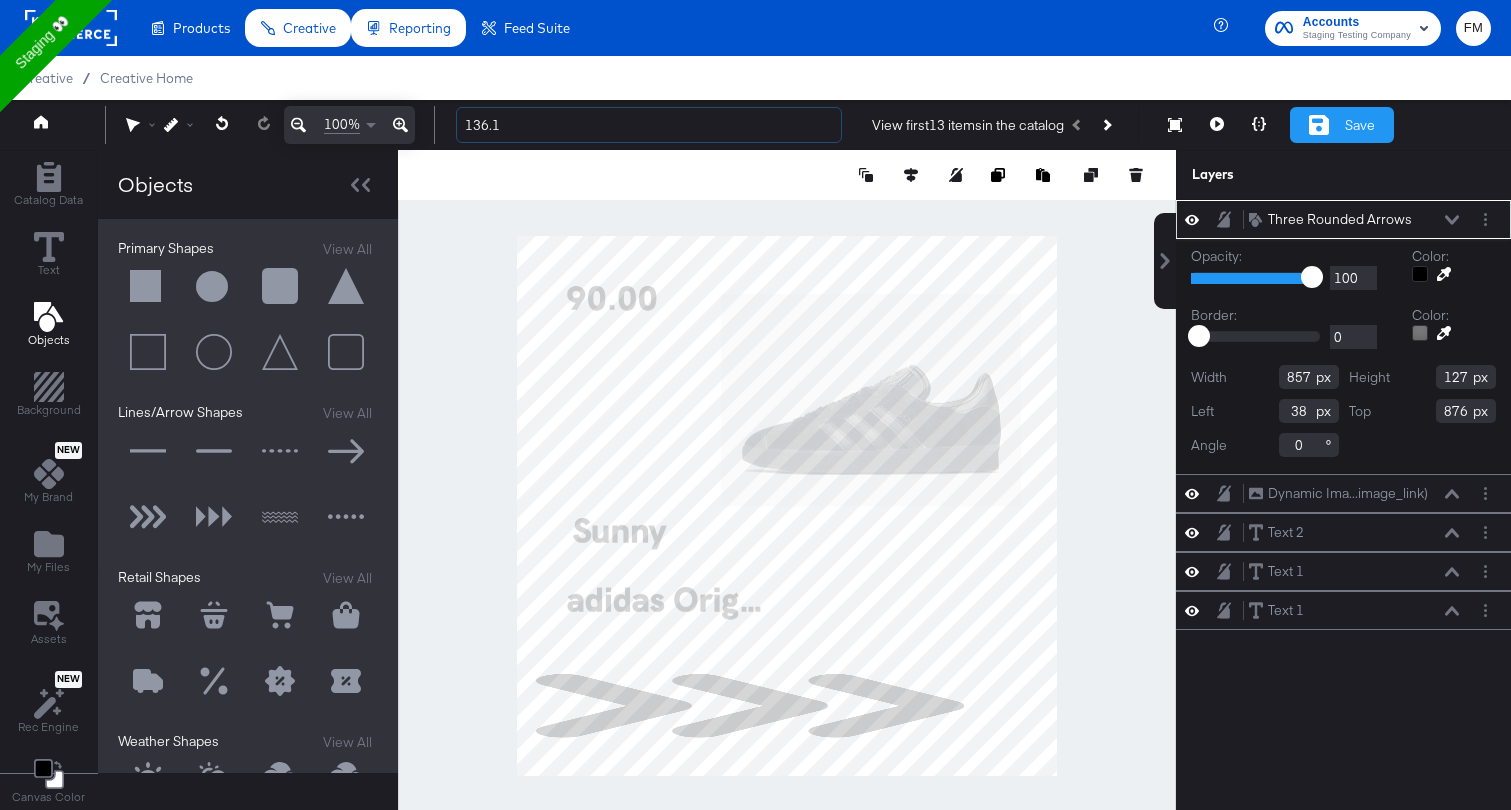 type on "136.1" 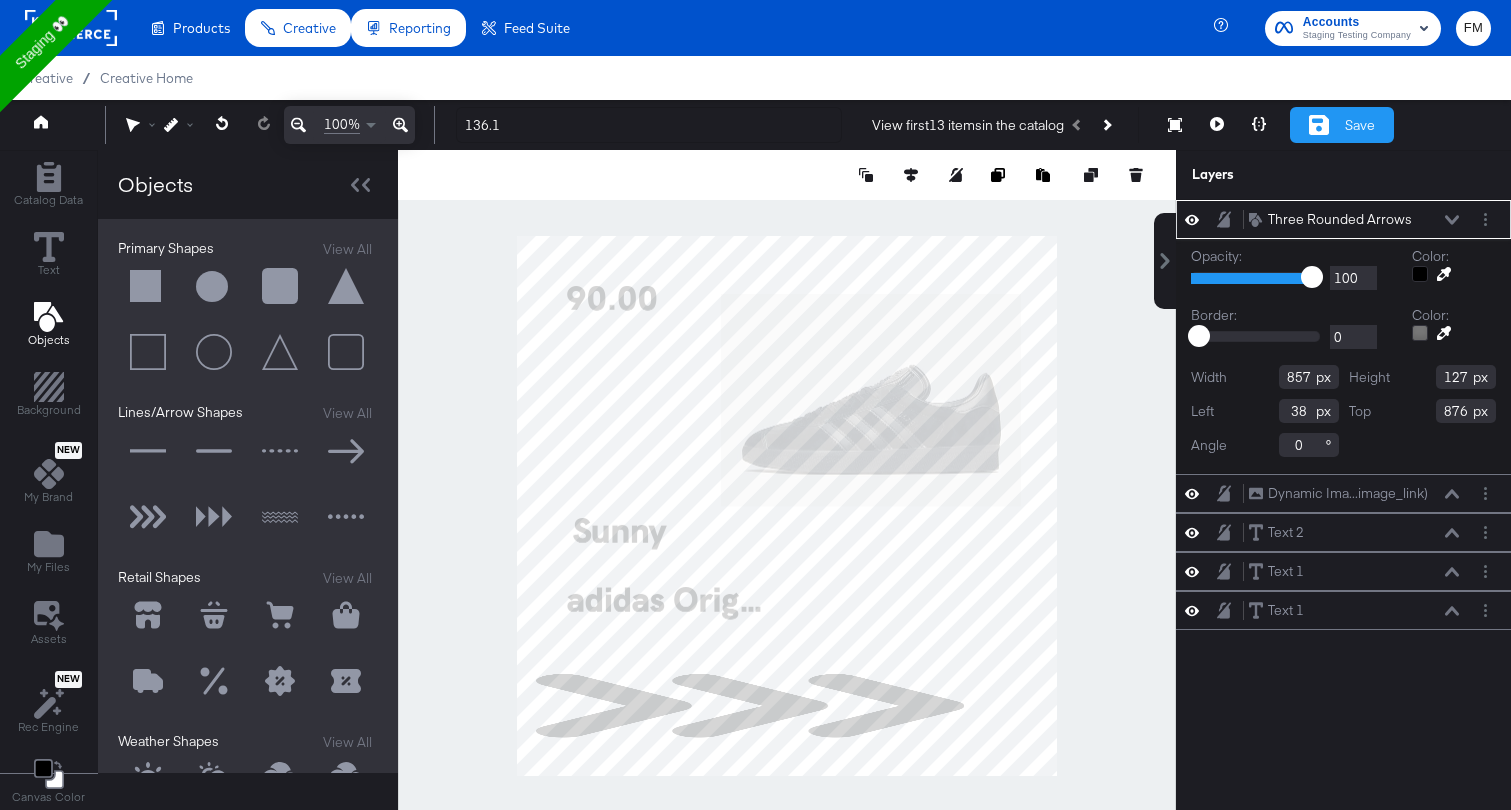click on "Save" at bounding box center [1342, 125] 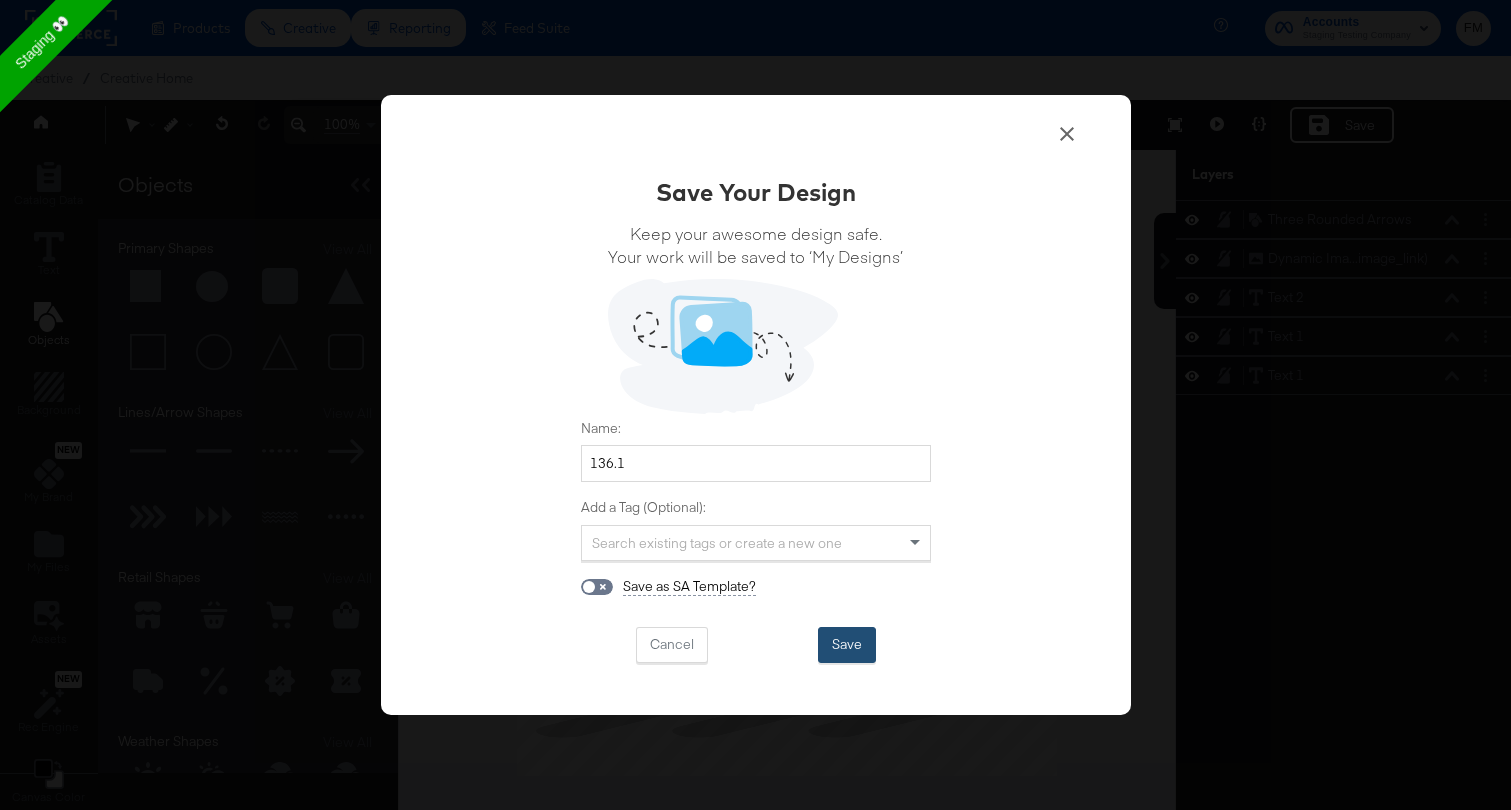 click on "Save" at bounding box center (847, 645) 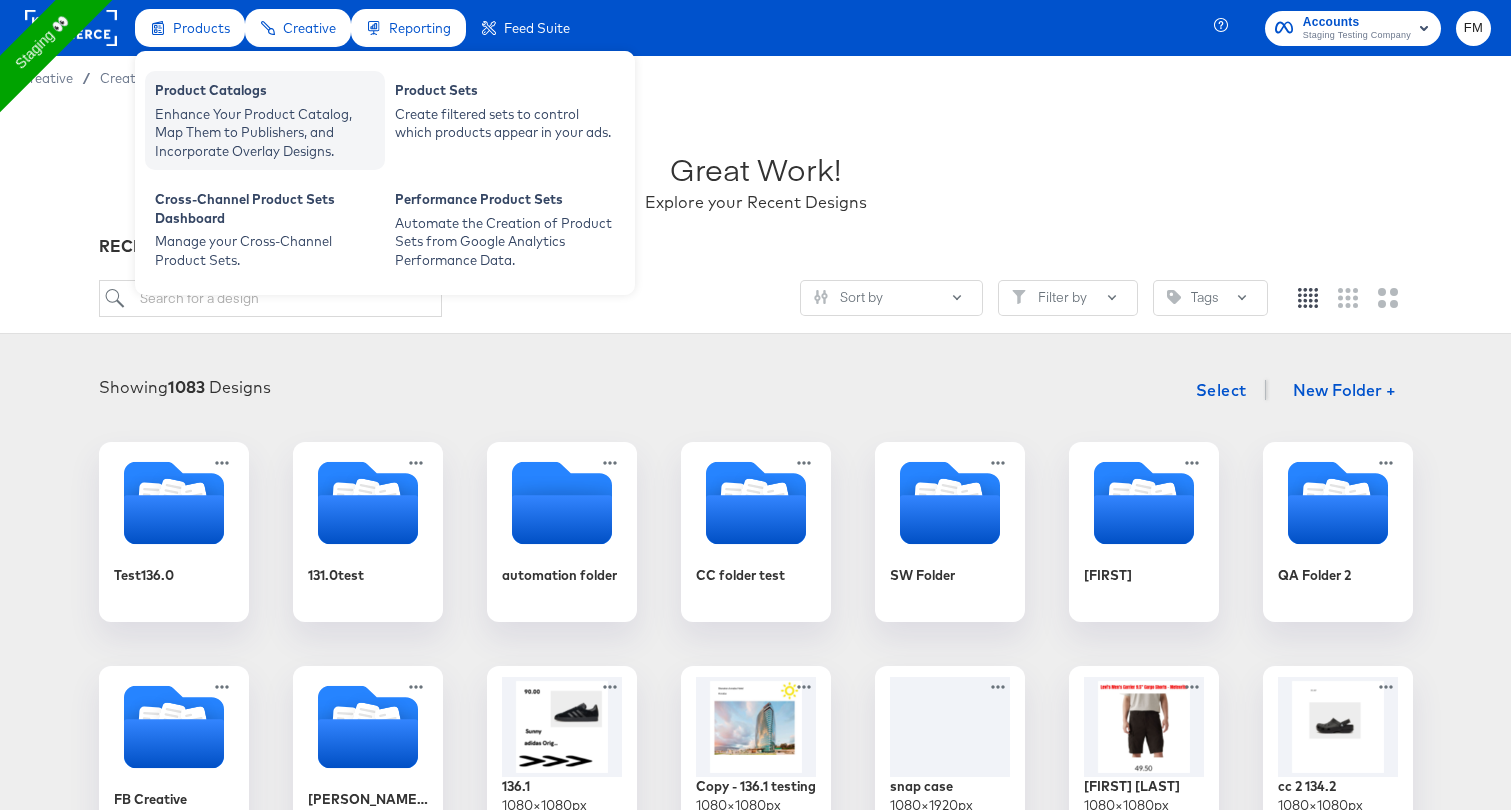 click on "Enhance Your Product Catalog, Map Them to Publishers, and Incorporate Overlay Designs." at bounding box center (265, 133) 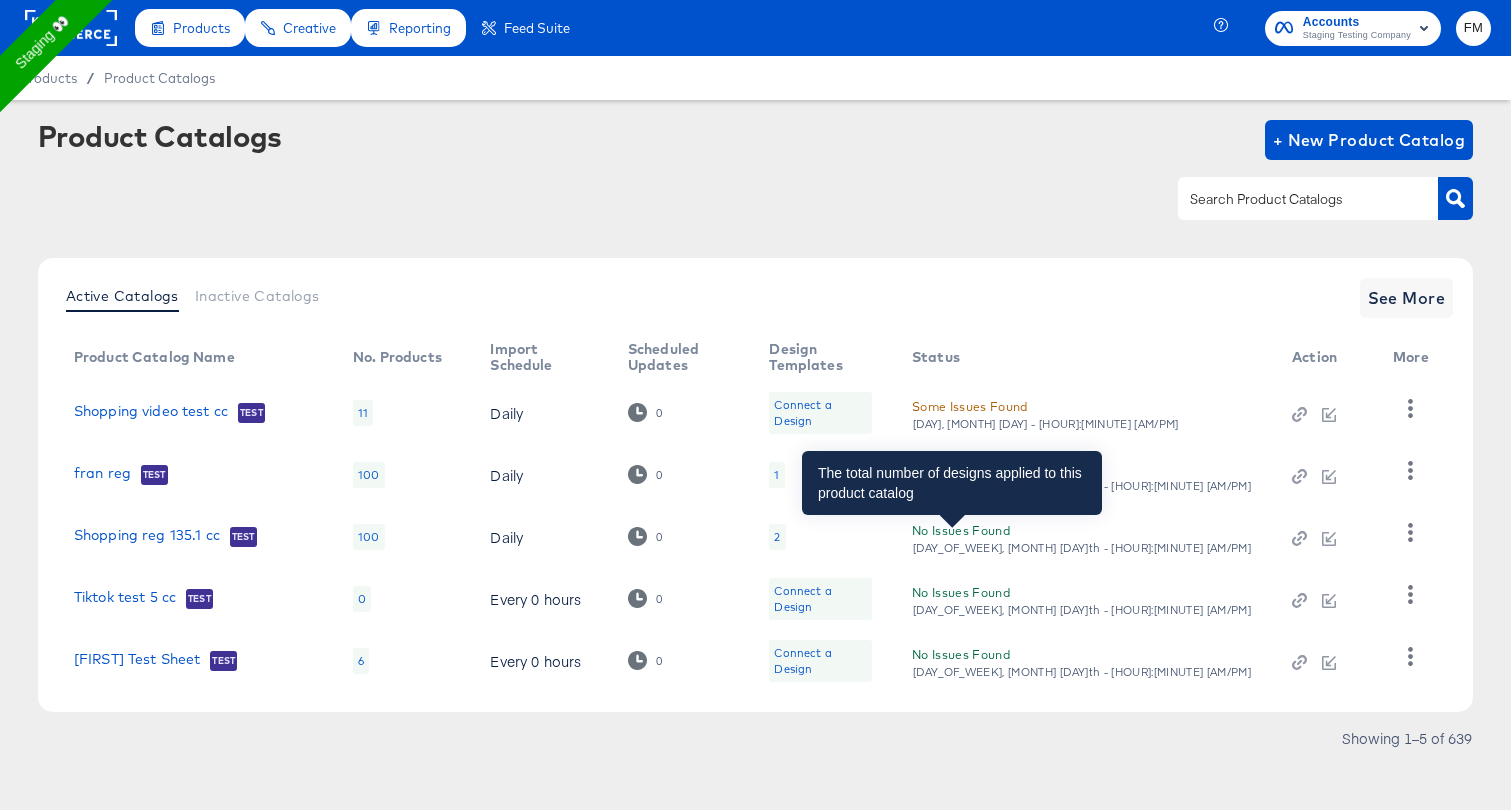 click on "2" at bounding box center (777, 537) 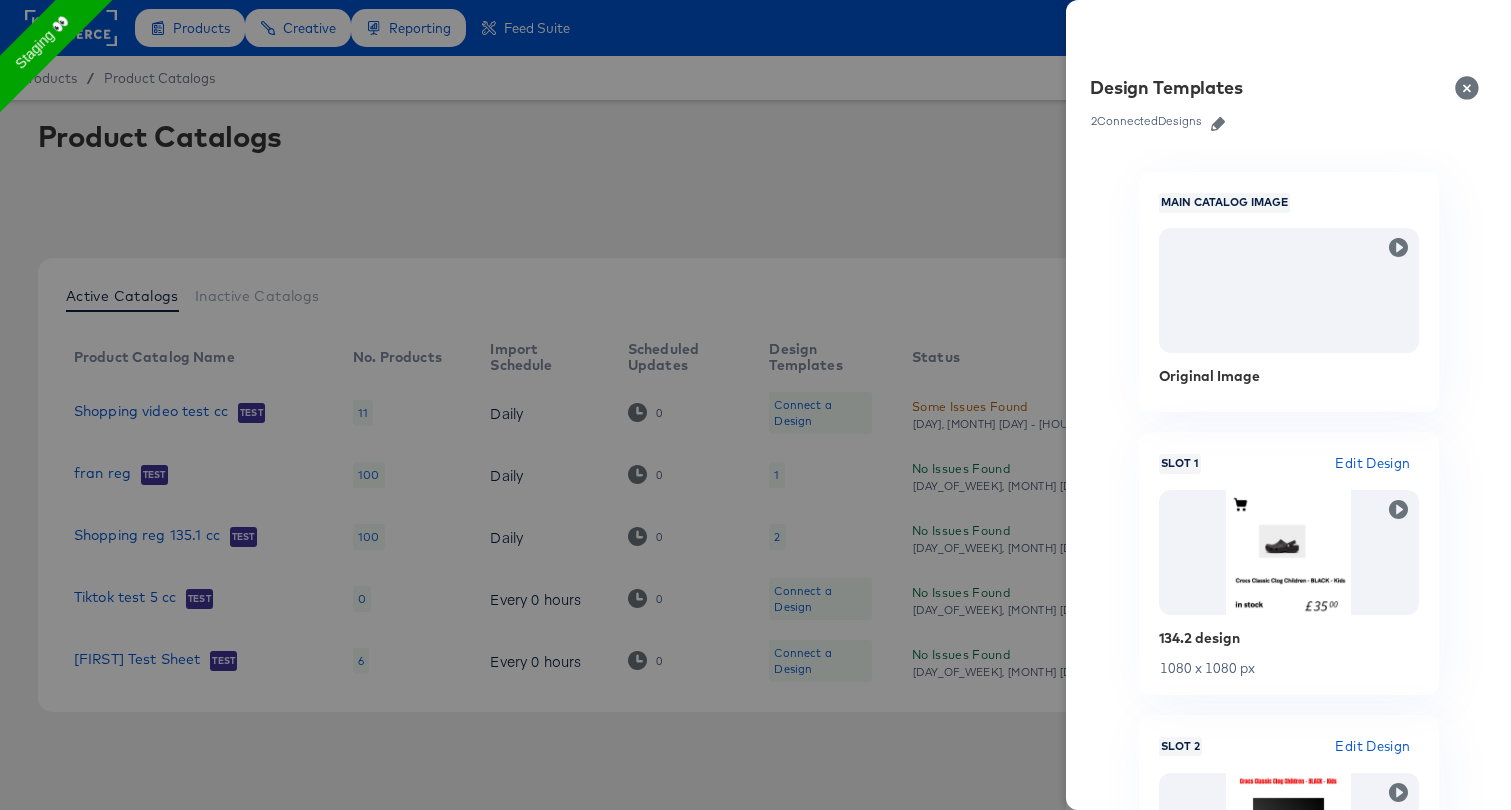 click at bounding box center (755, 405) 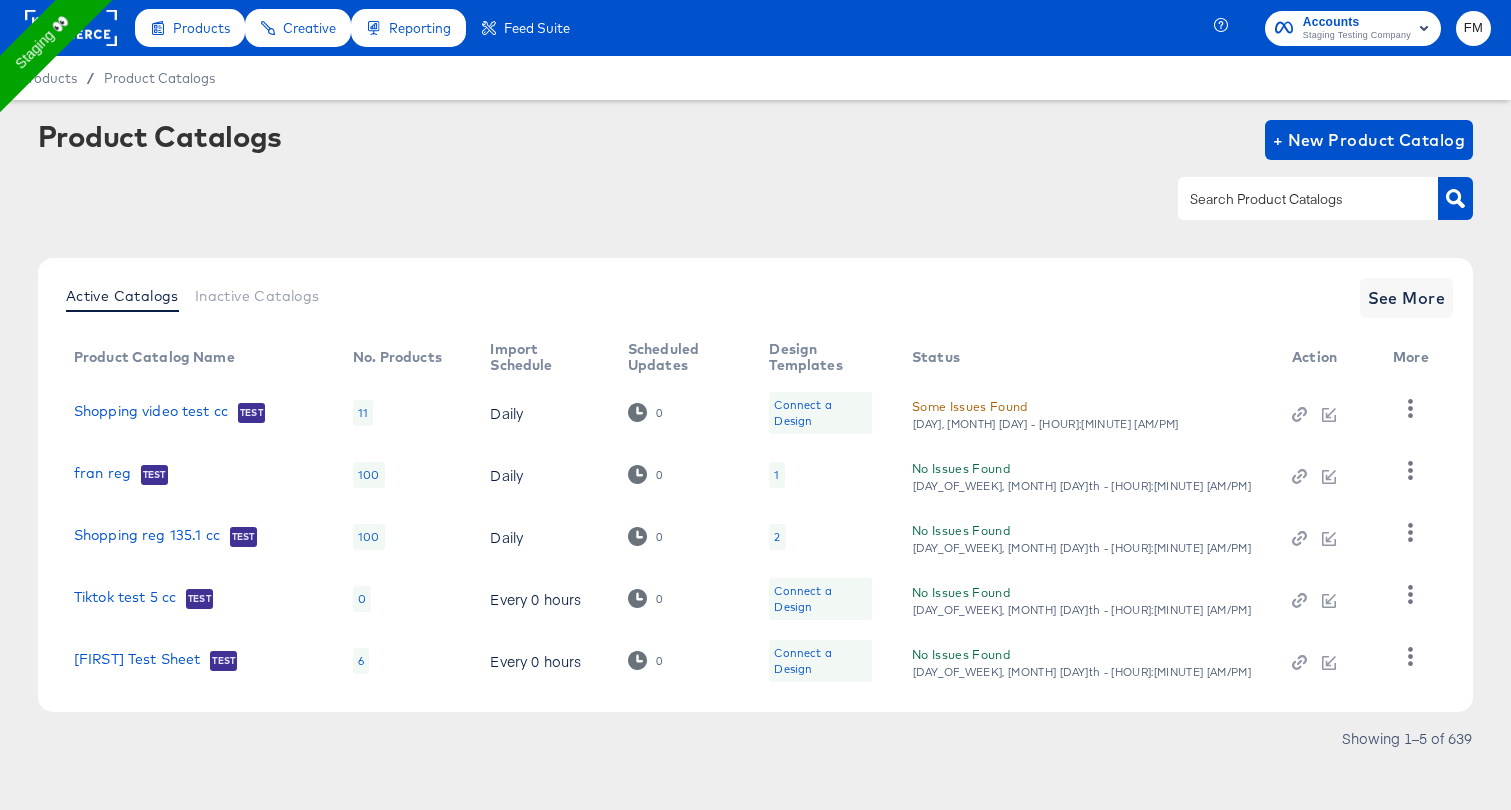 click on "1" at bounding box center (776, 475) 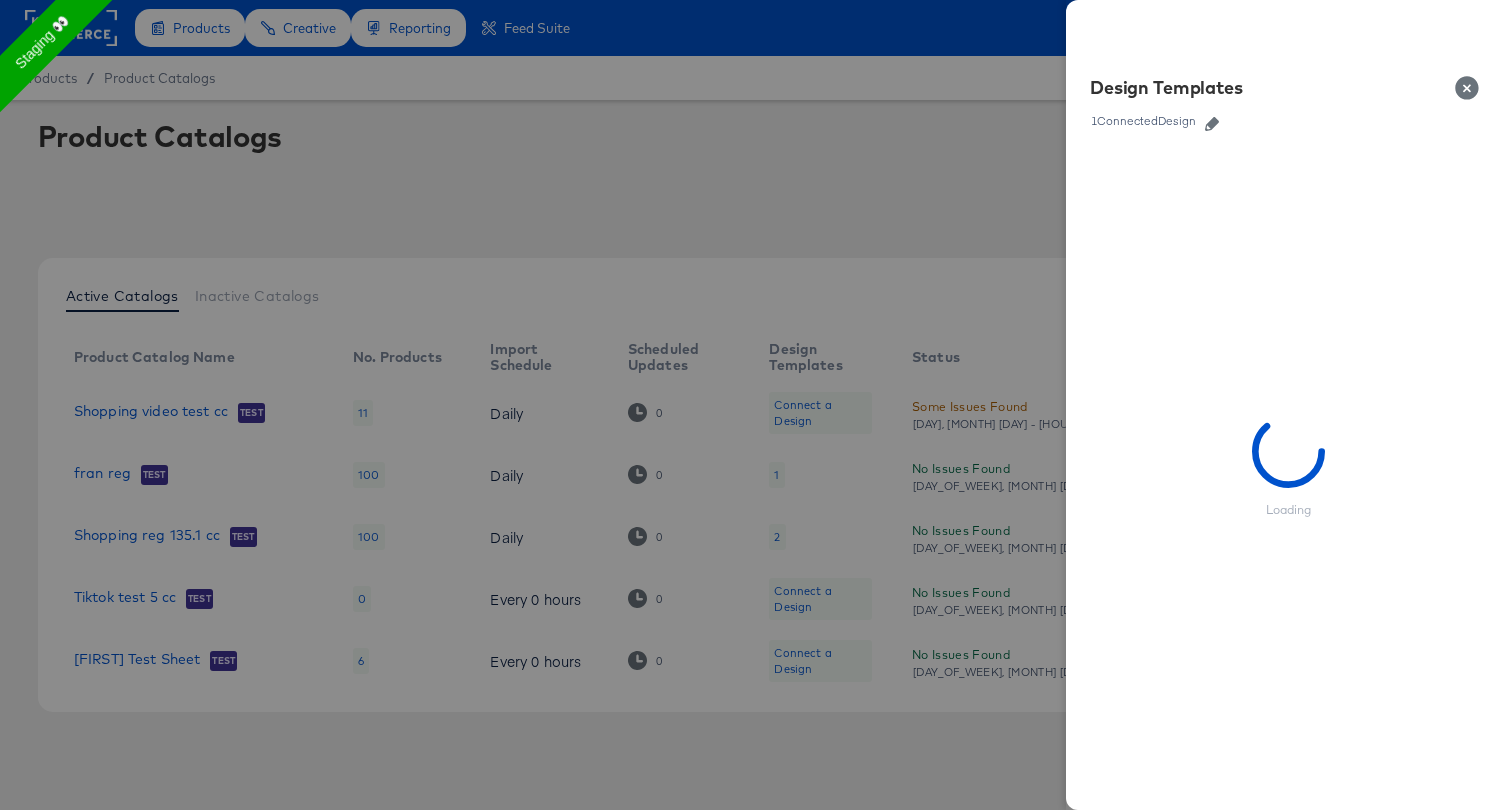 click 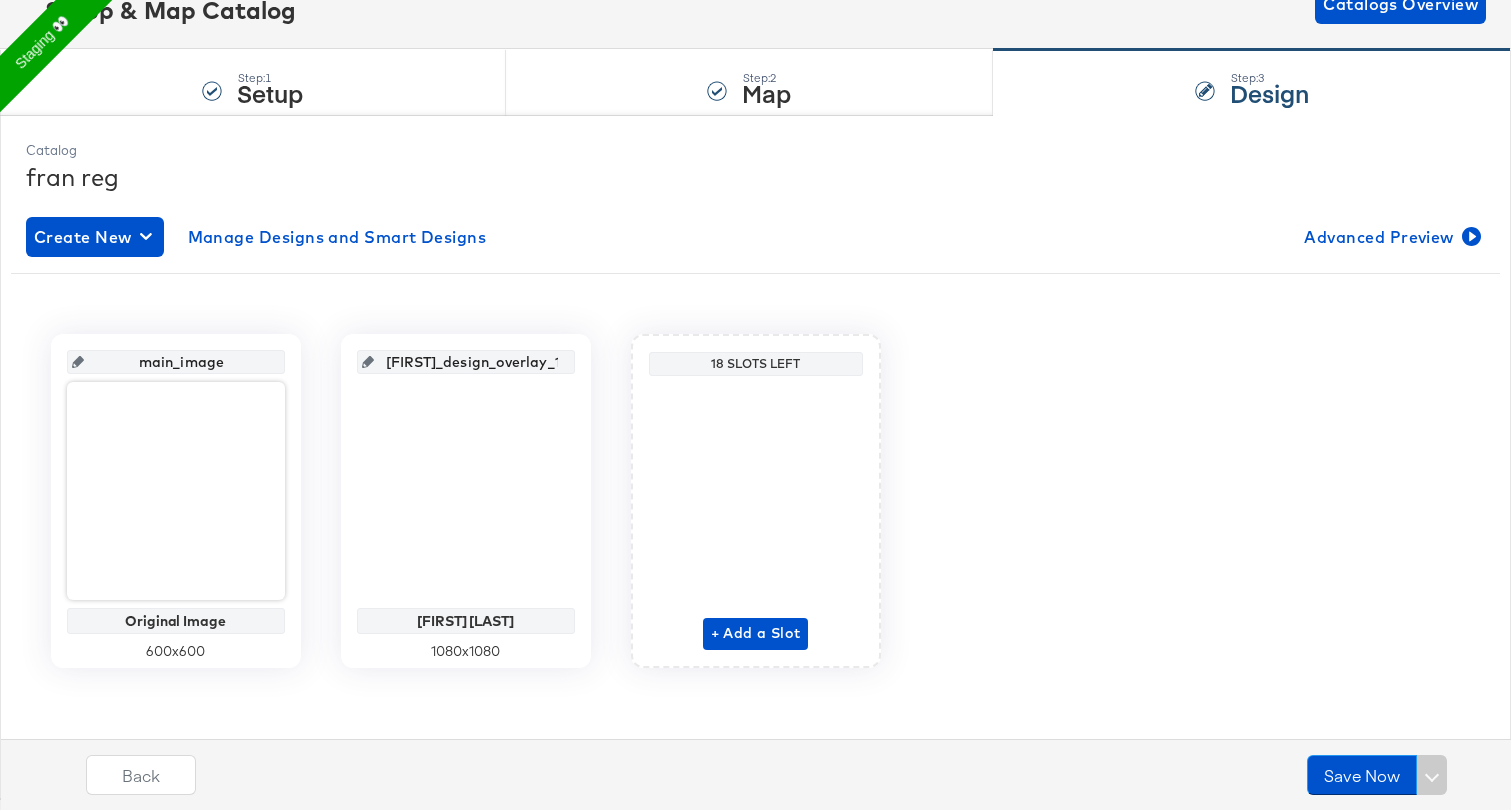 scroll, scrollTop: 143, scrollLeft: 0, axis: vertical 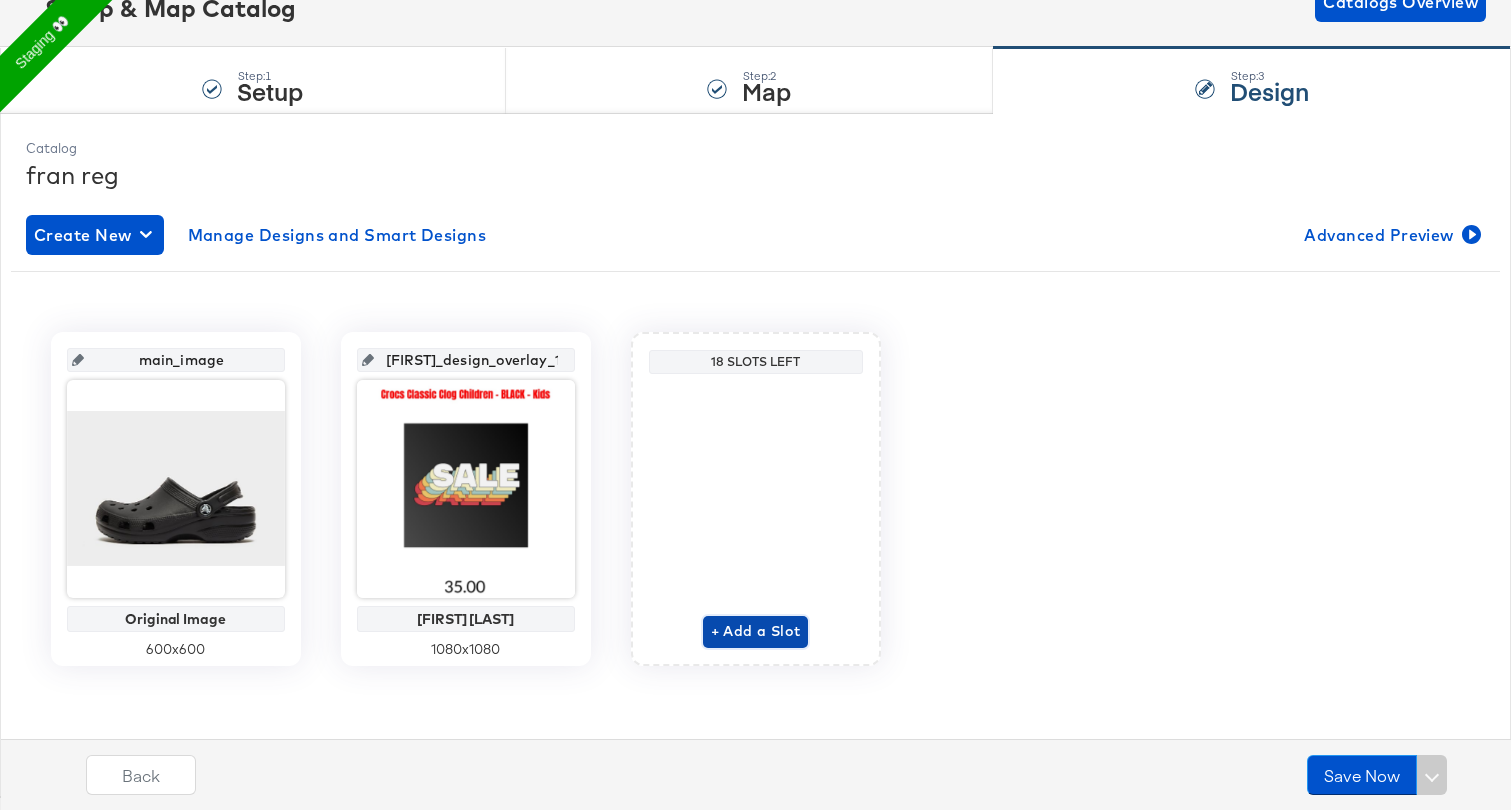 click on "+ Add a Slot" at bounding box center [756, 631] 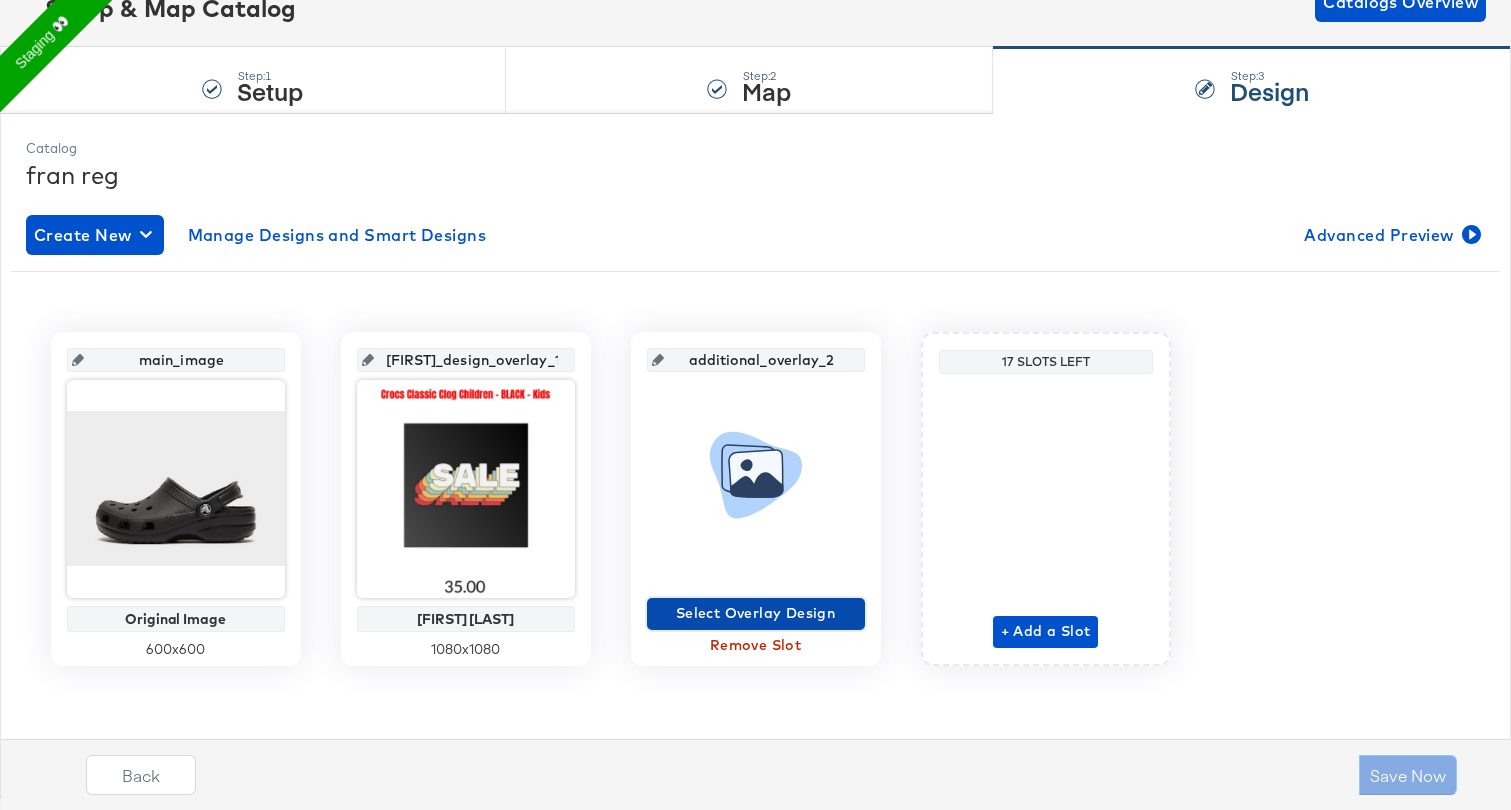click on "Select Overlay Design" at bounding box center [756, 613] 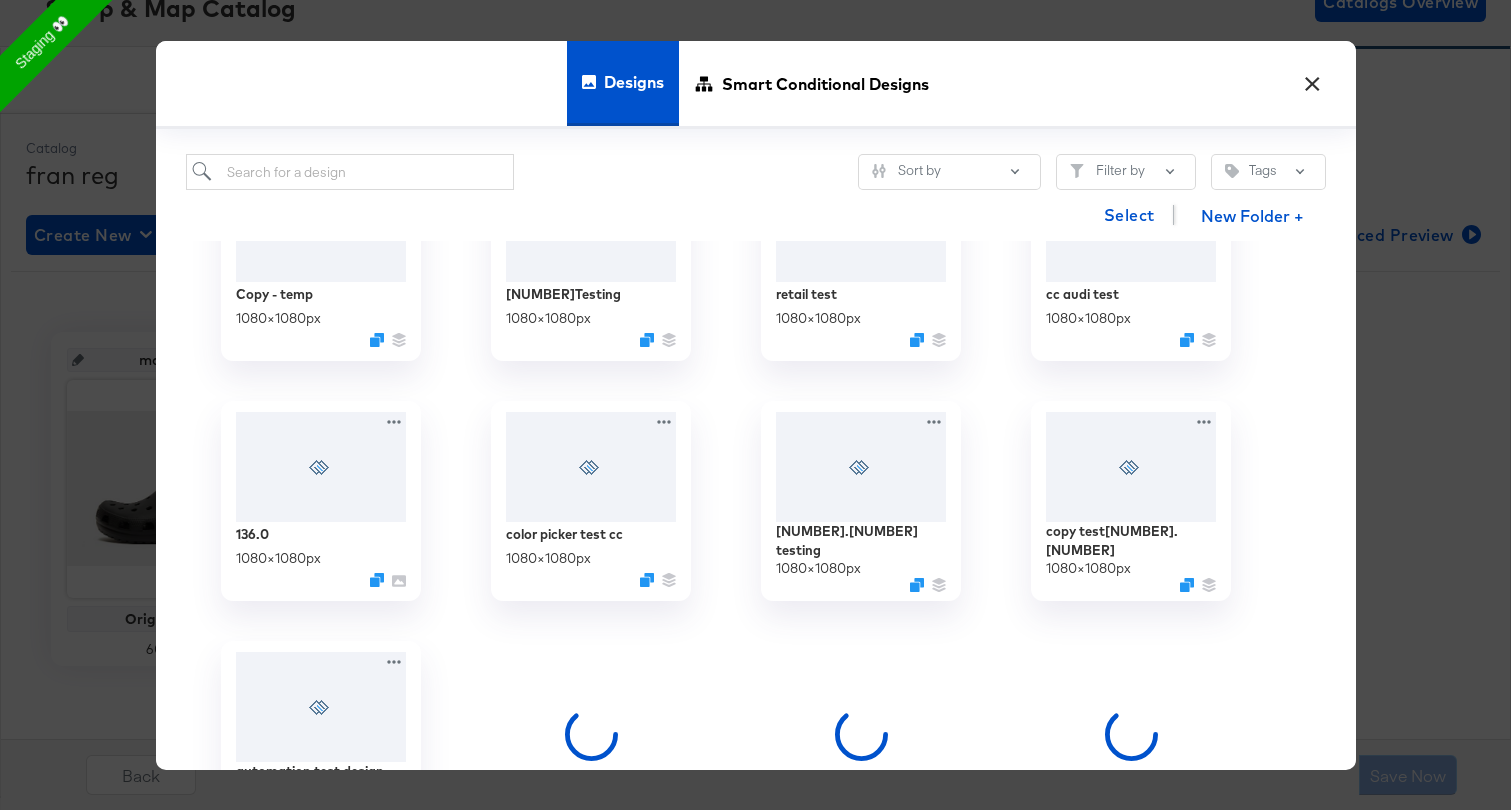 scroll, scrollTop: 1200, scrollLeft: 0, axis: vertical 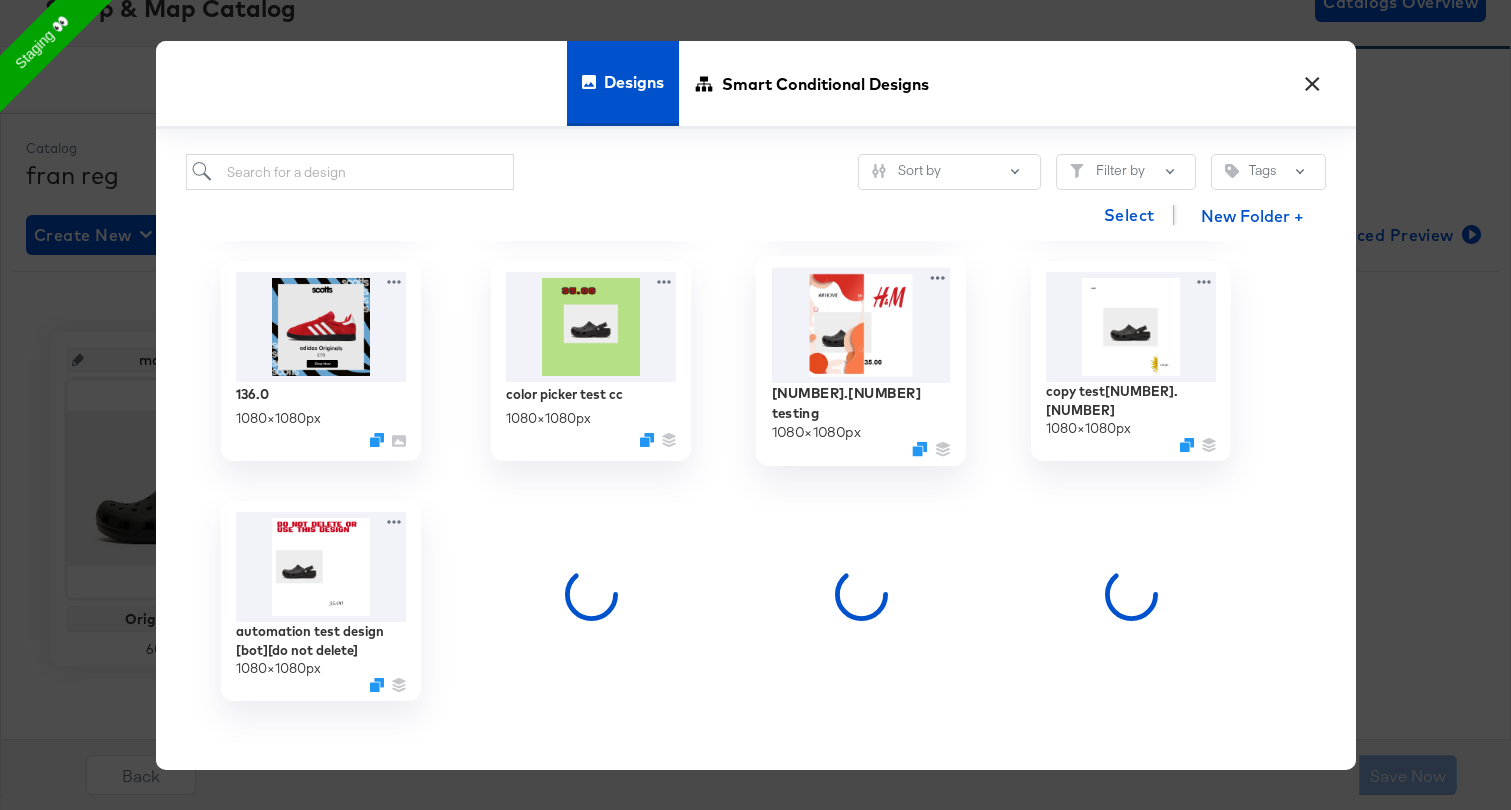 click at bounding box center (860, 324) 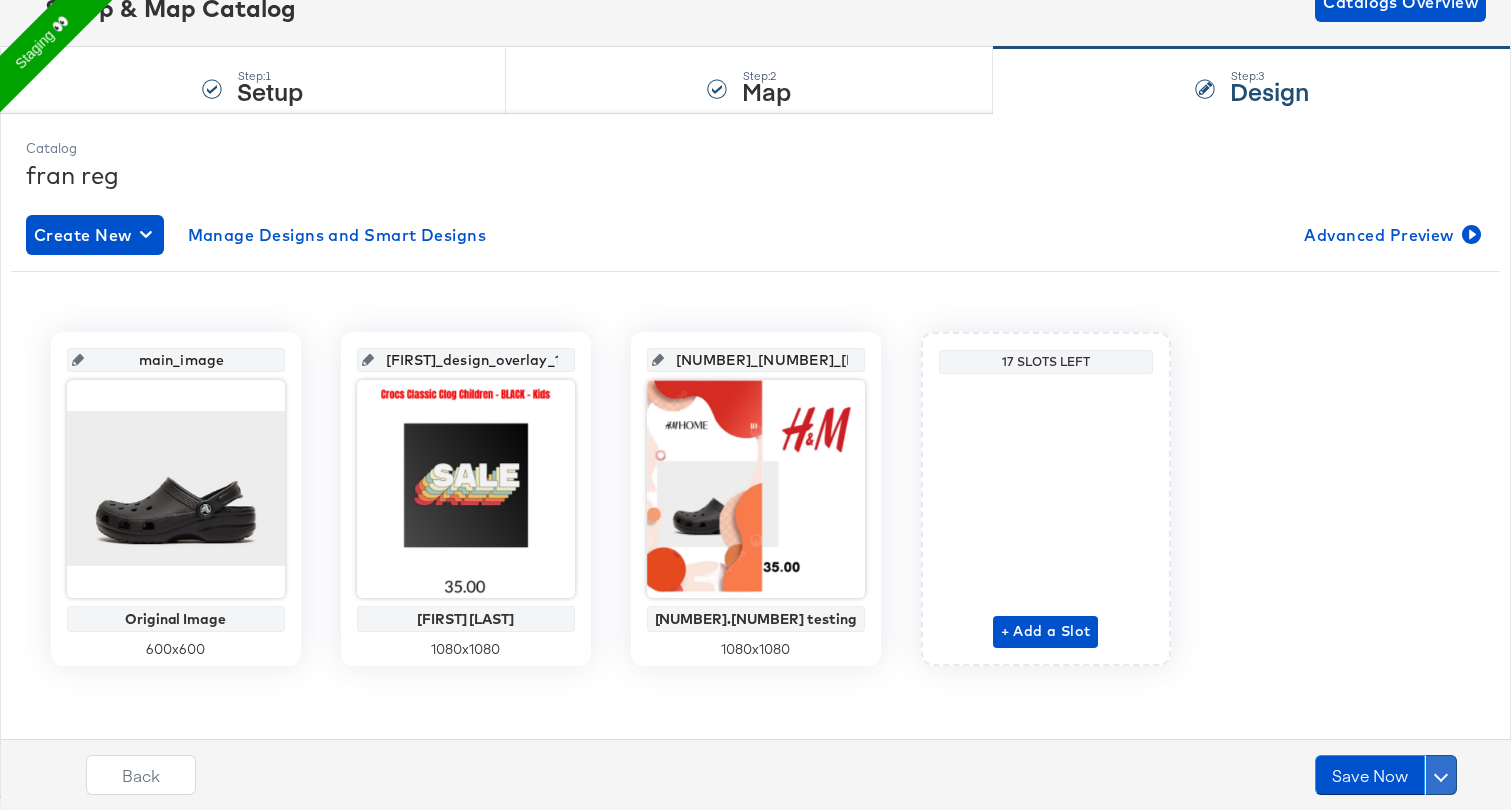 click at bounding box center (1441, 775) 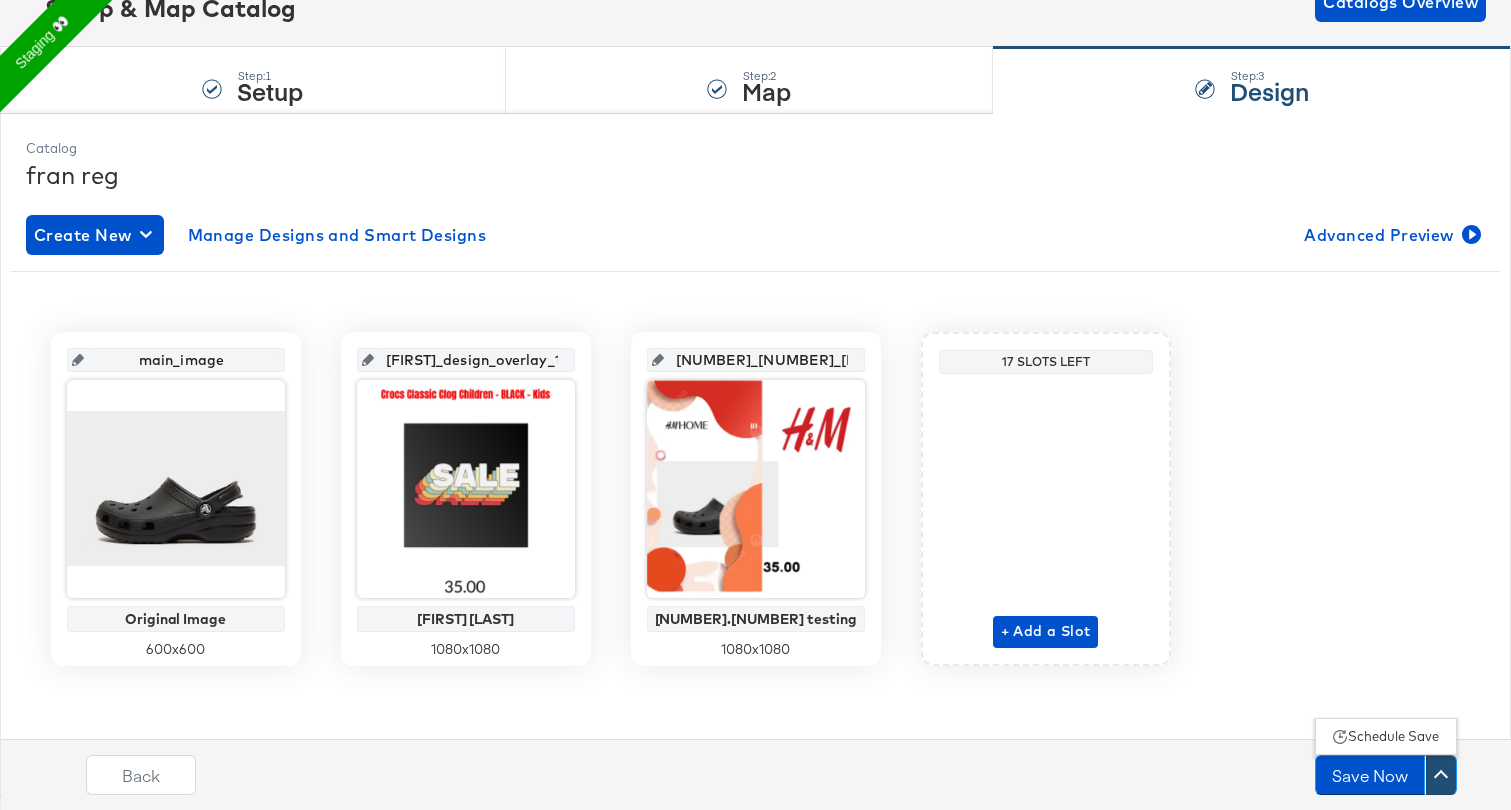 click on "Schedule Save" at bounding box center [1393, 736] 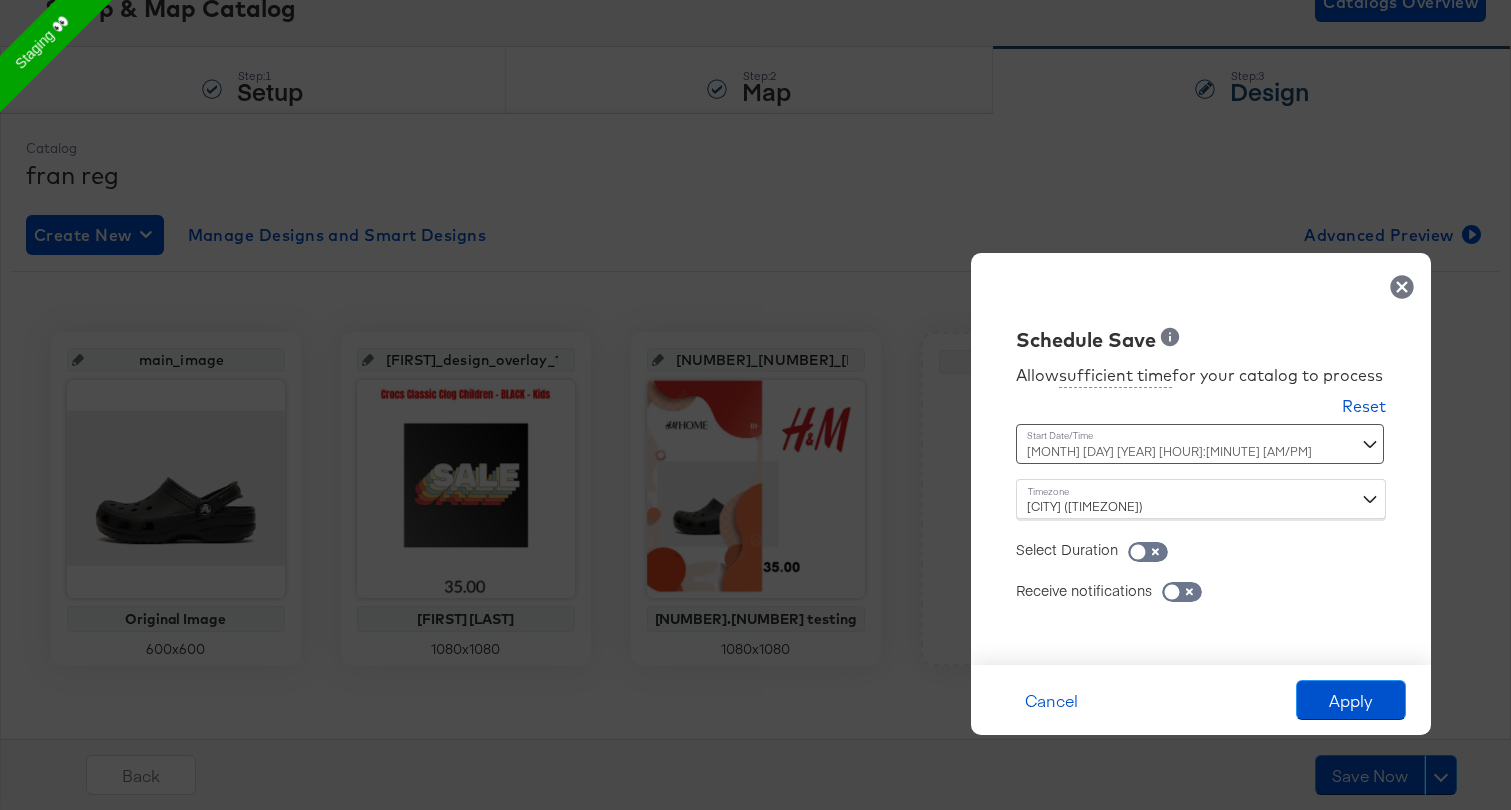 click on "Time : [MONTH] [DAY] [YEAR] [HOUR]:[MINUTE] [AM/PM] ‹ [MONTH] [YEAR] › Su Mo Tu We Th Fr Sa 27 28 29 30 31 1 2 3 4 5 6 7 8 9 10 11 12 13 14 15 16 17 18 19 20 21 22 23 24 25 26 27 28 29 30 31 1 2 3 4 5 6 [HOUR]:[MINUTE] [AM/PM]" at bounding box center [1201, 451] 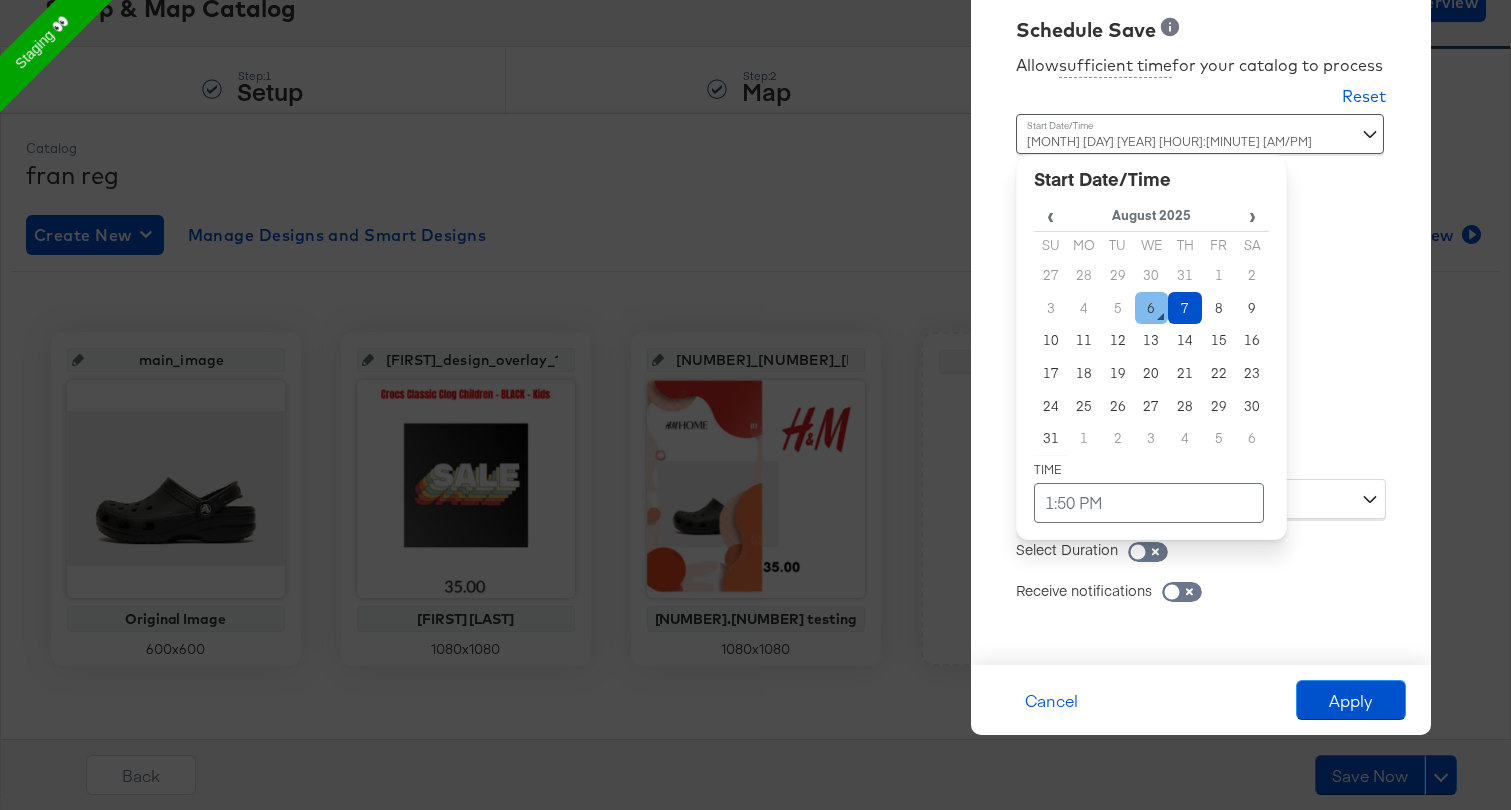 click on "6" at bounding box center (1152, 308) 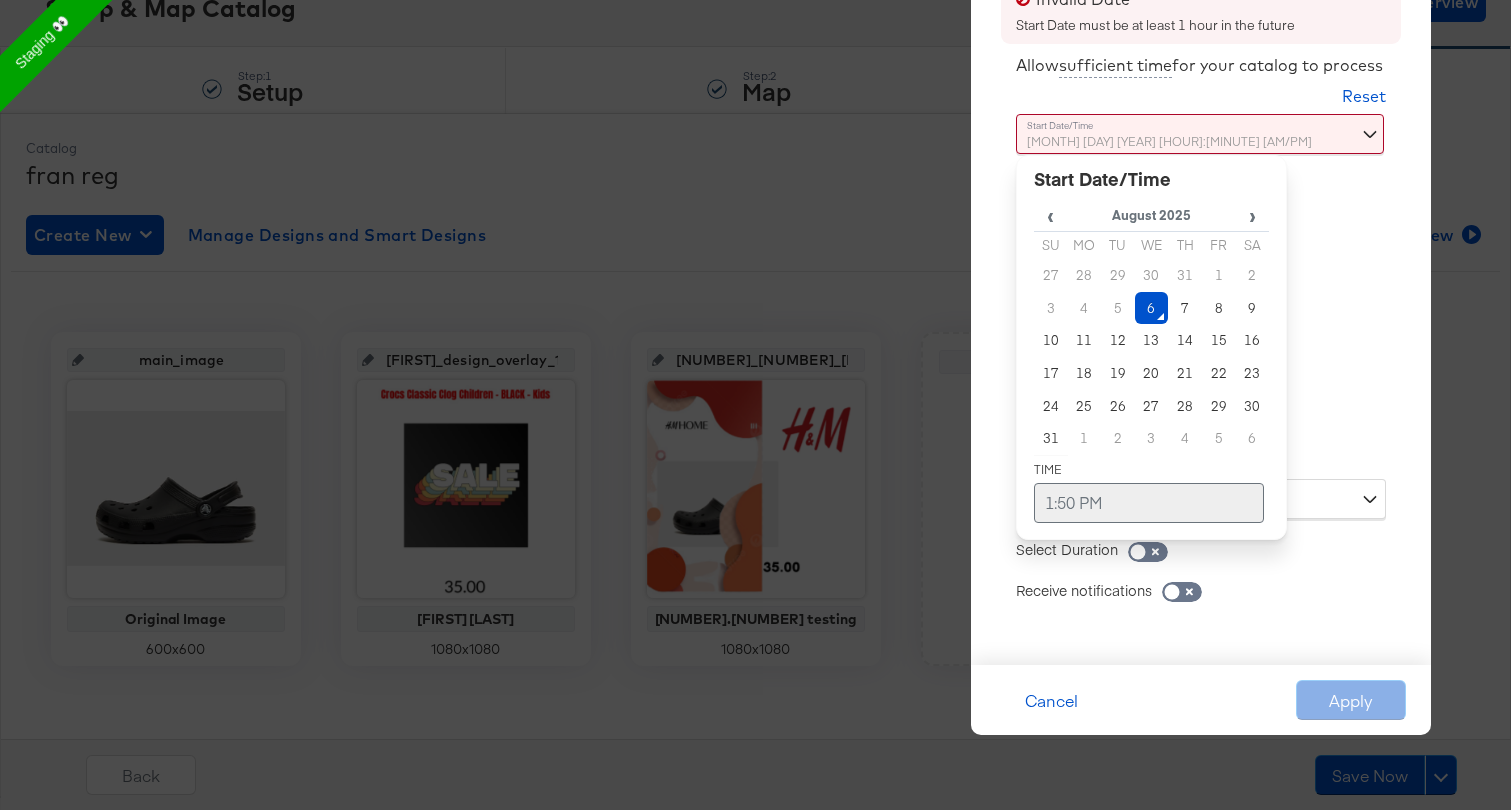 click on "1:50 PM" at bounding box center [1149, 503] 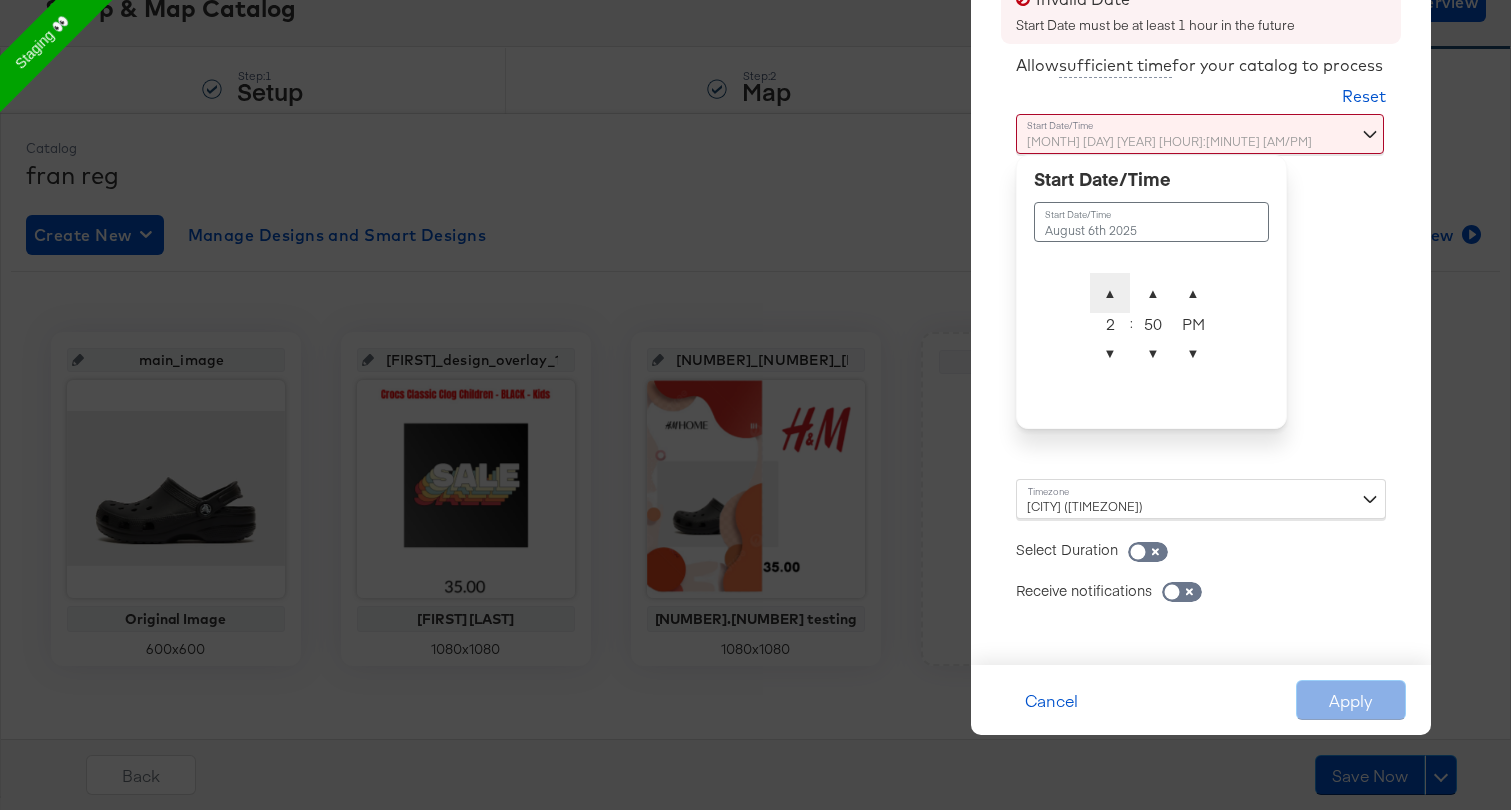 click on "▲" at bounding box center [1110, 293] 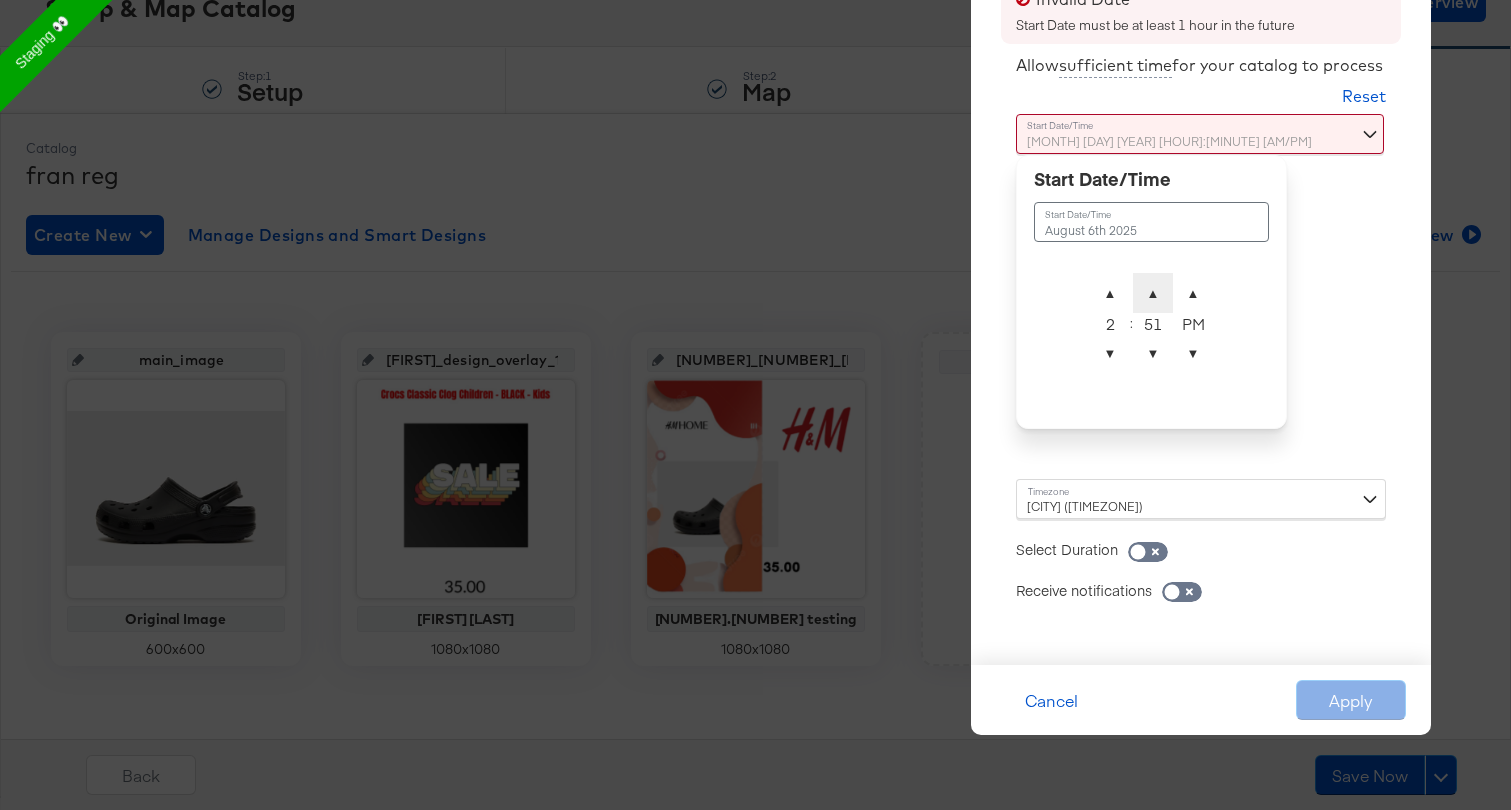 click on "▲" at bounding box center [1153, 293] 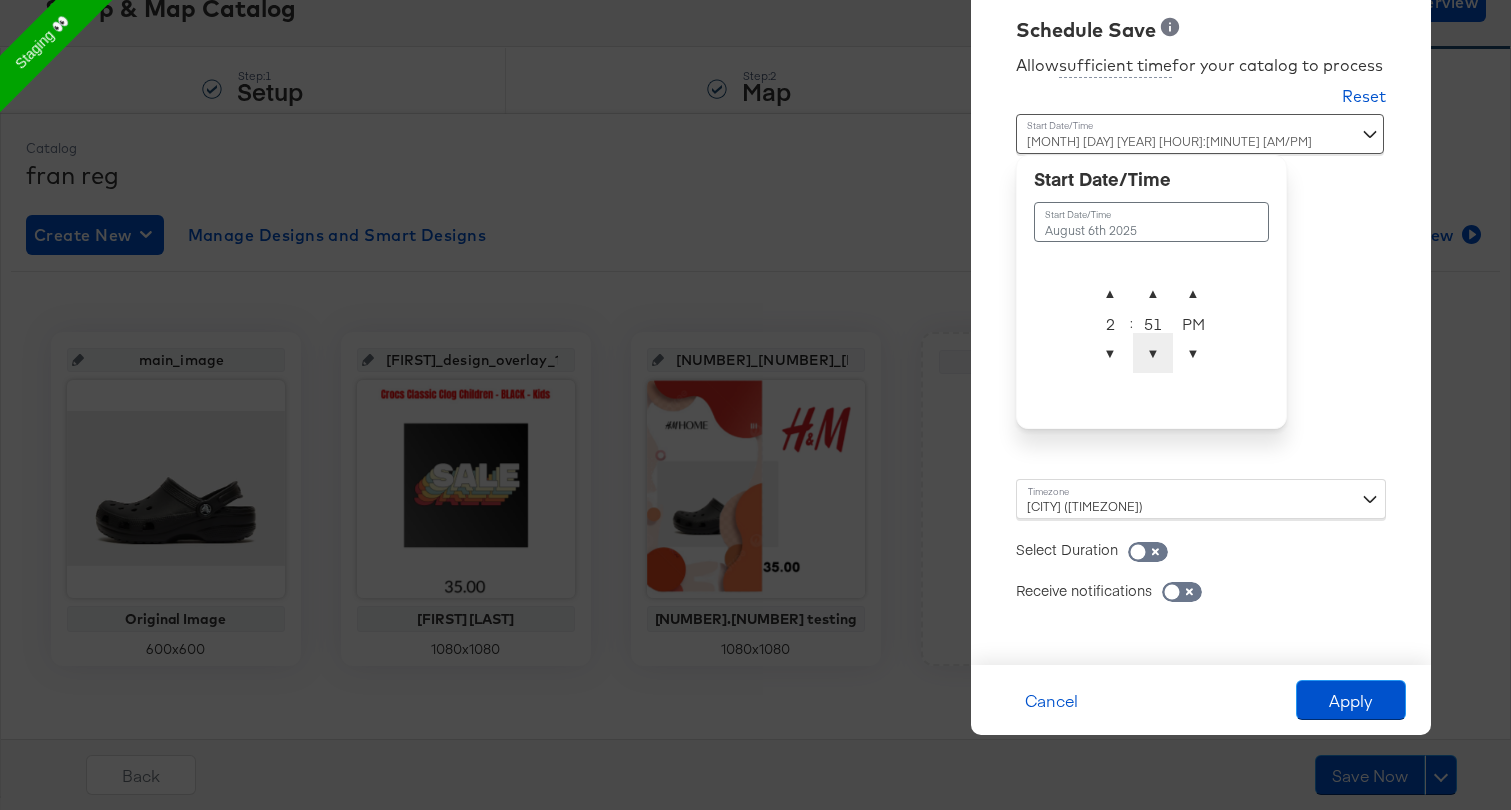 click on "▼" at bounding box center [1153, 353] 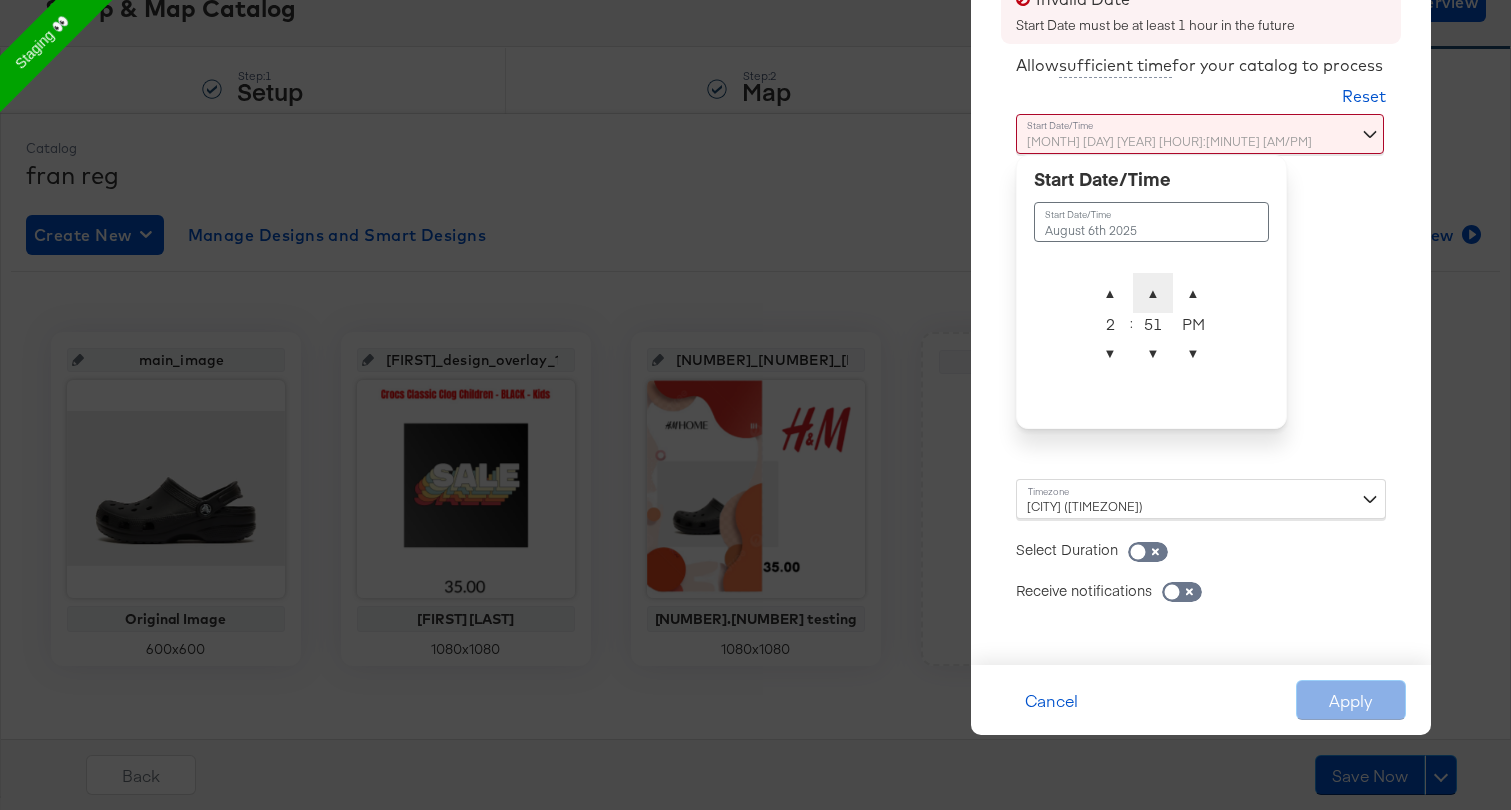 click on "▲" at bounding box center [1153, 293] 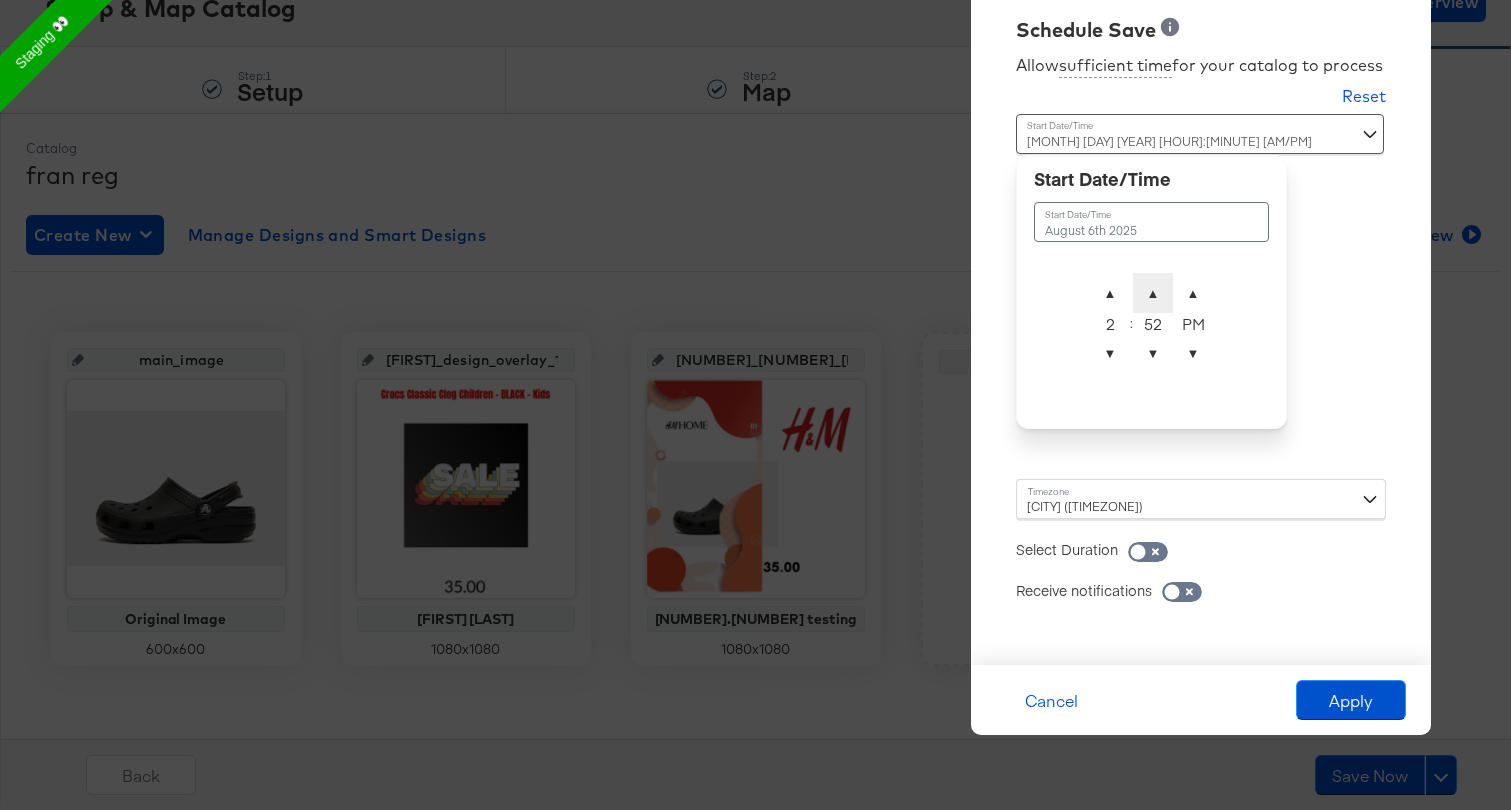 click on "▲" at bounding box center [1153, 293] 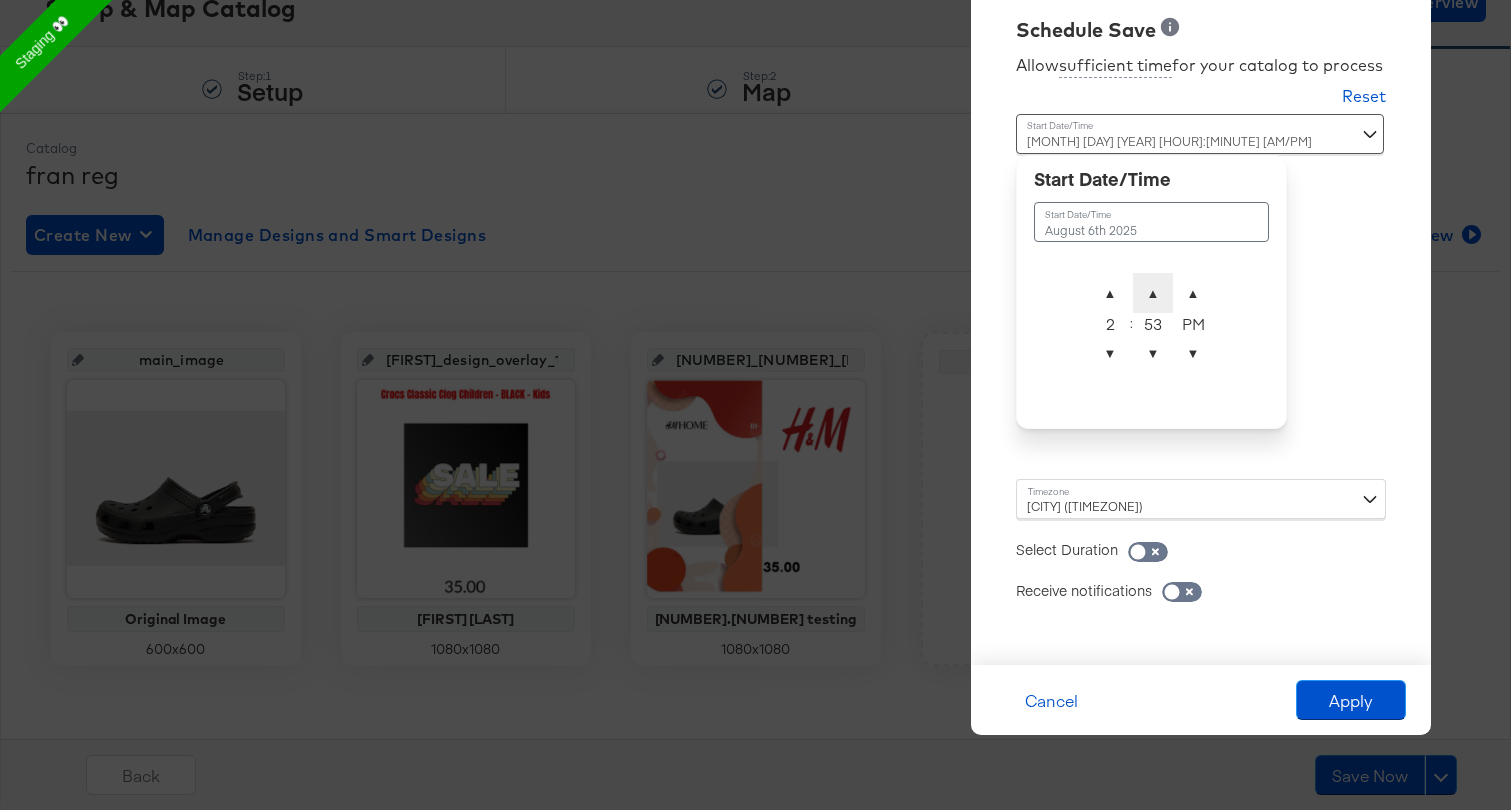 click on "▲" at bounding box center [1153, 293] 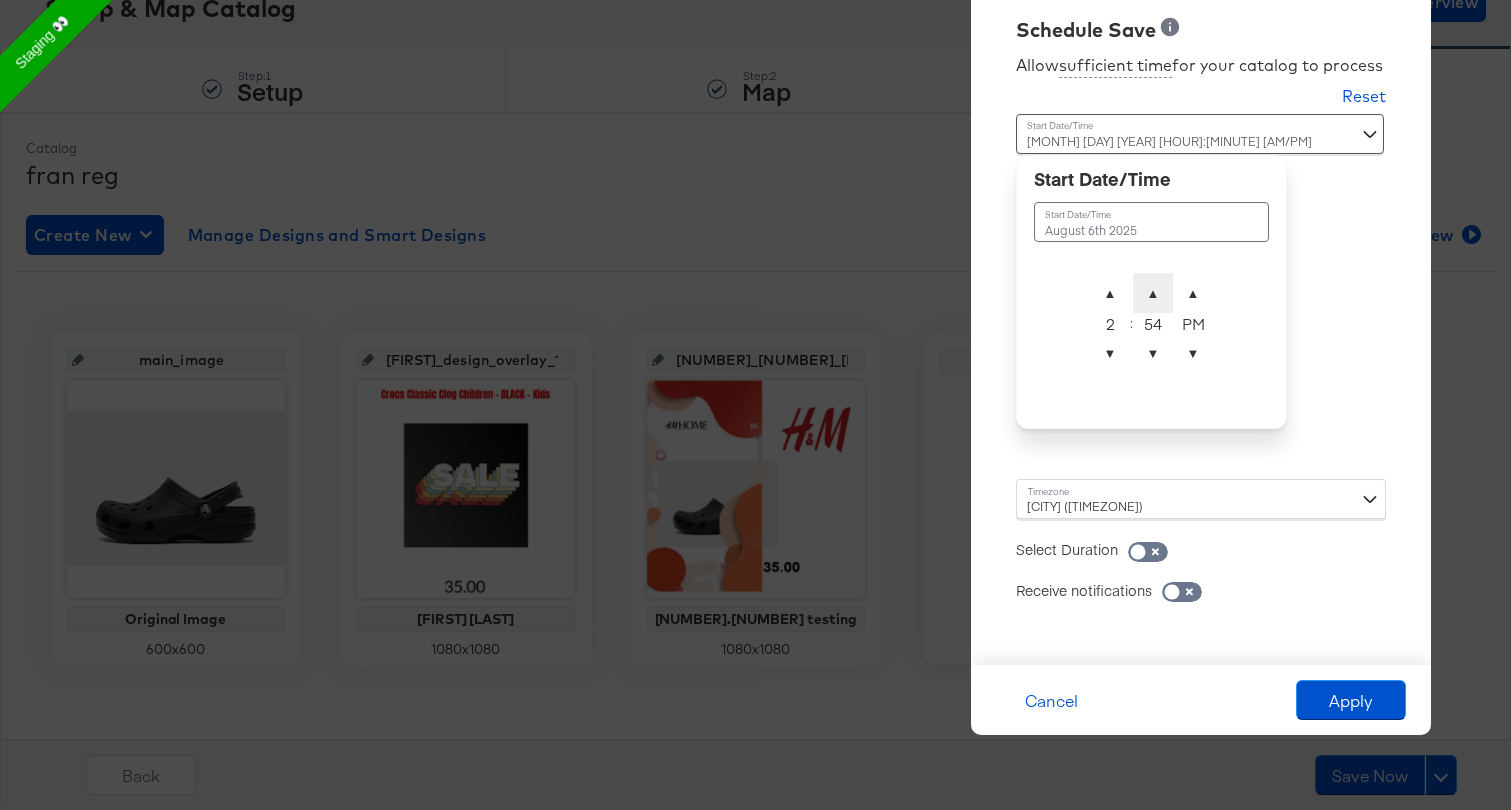 click on "▲" at bounding box center [1153, 293] 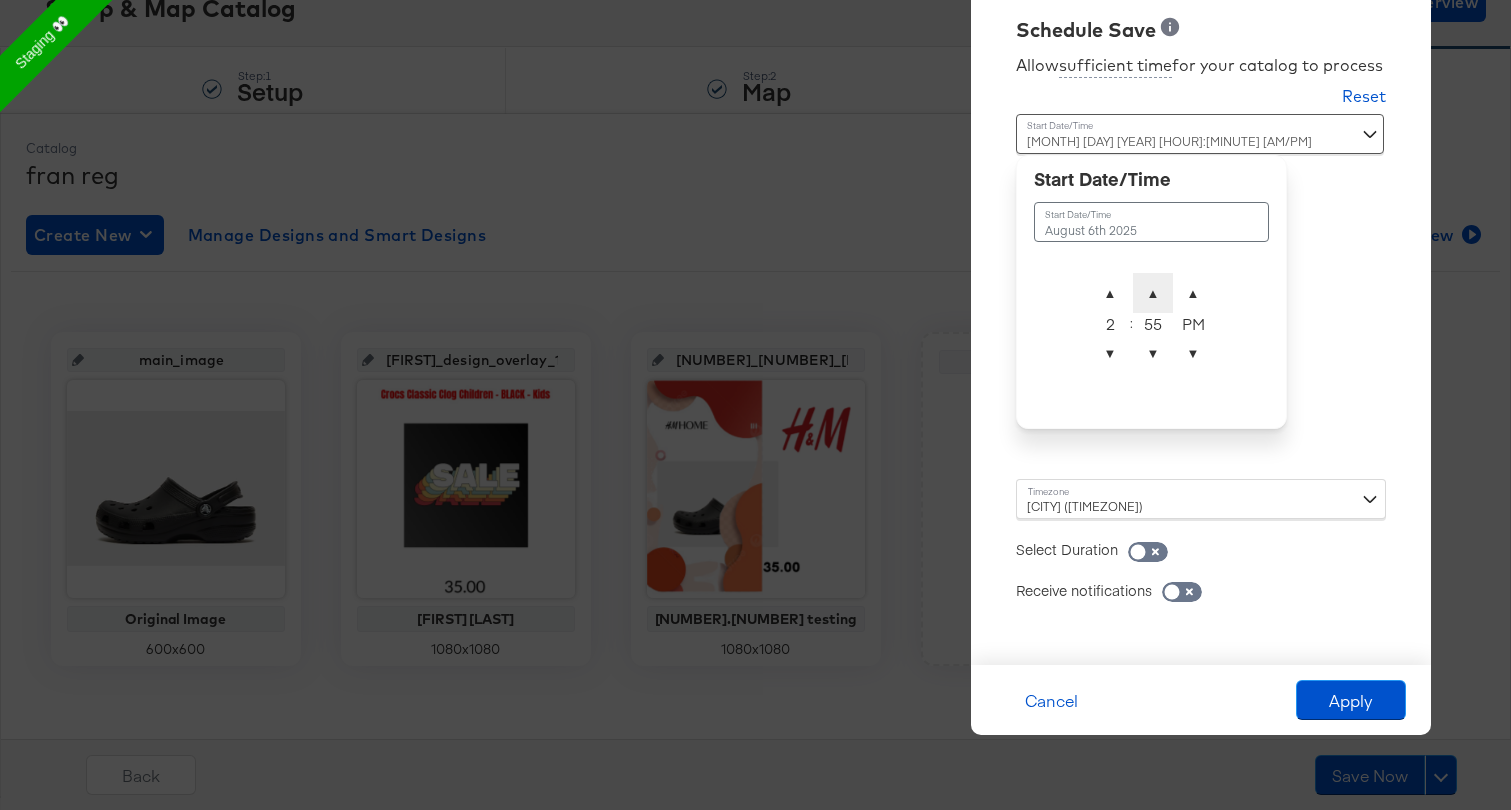 click on "▲" at bounding box center [1153, 293] 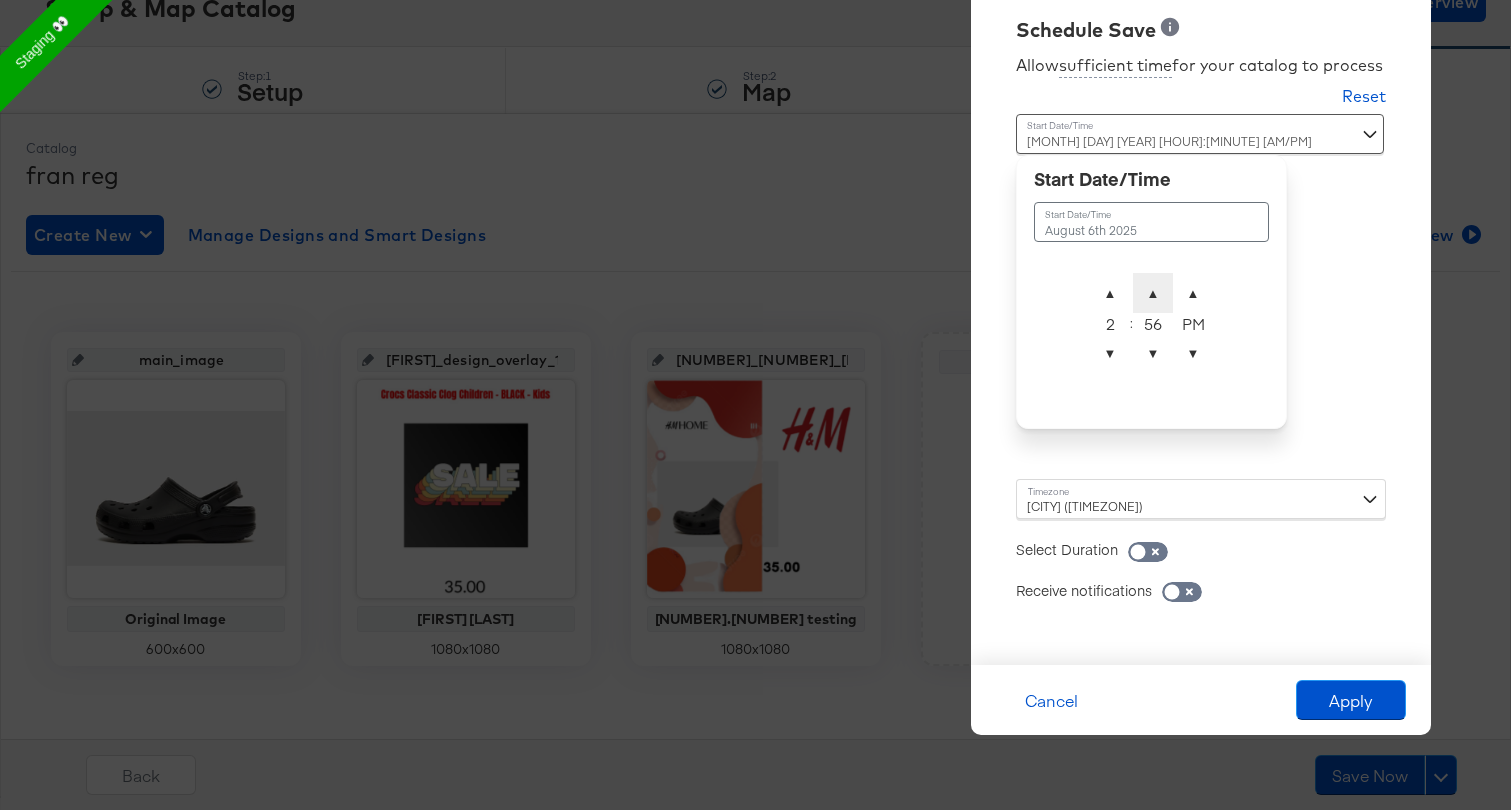 click on "▲" at bounding box center (1153, 293) 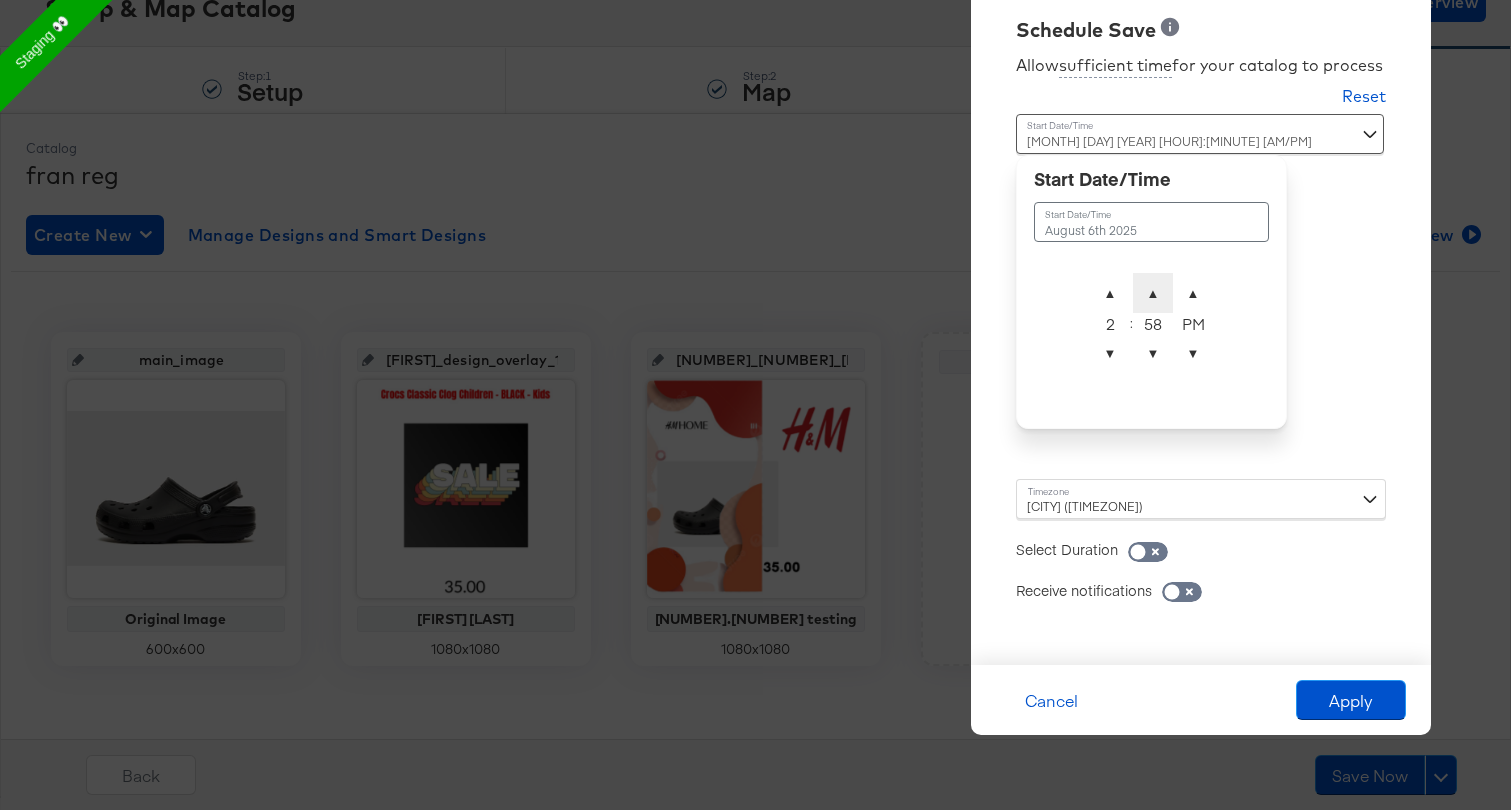 click on "▲" at bounding box center [1153, 293] 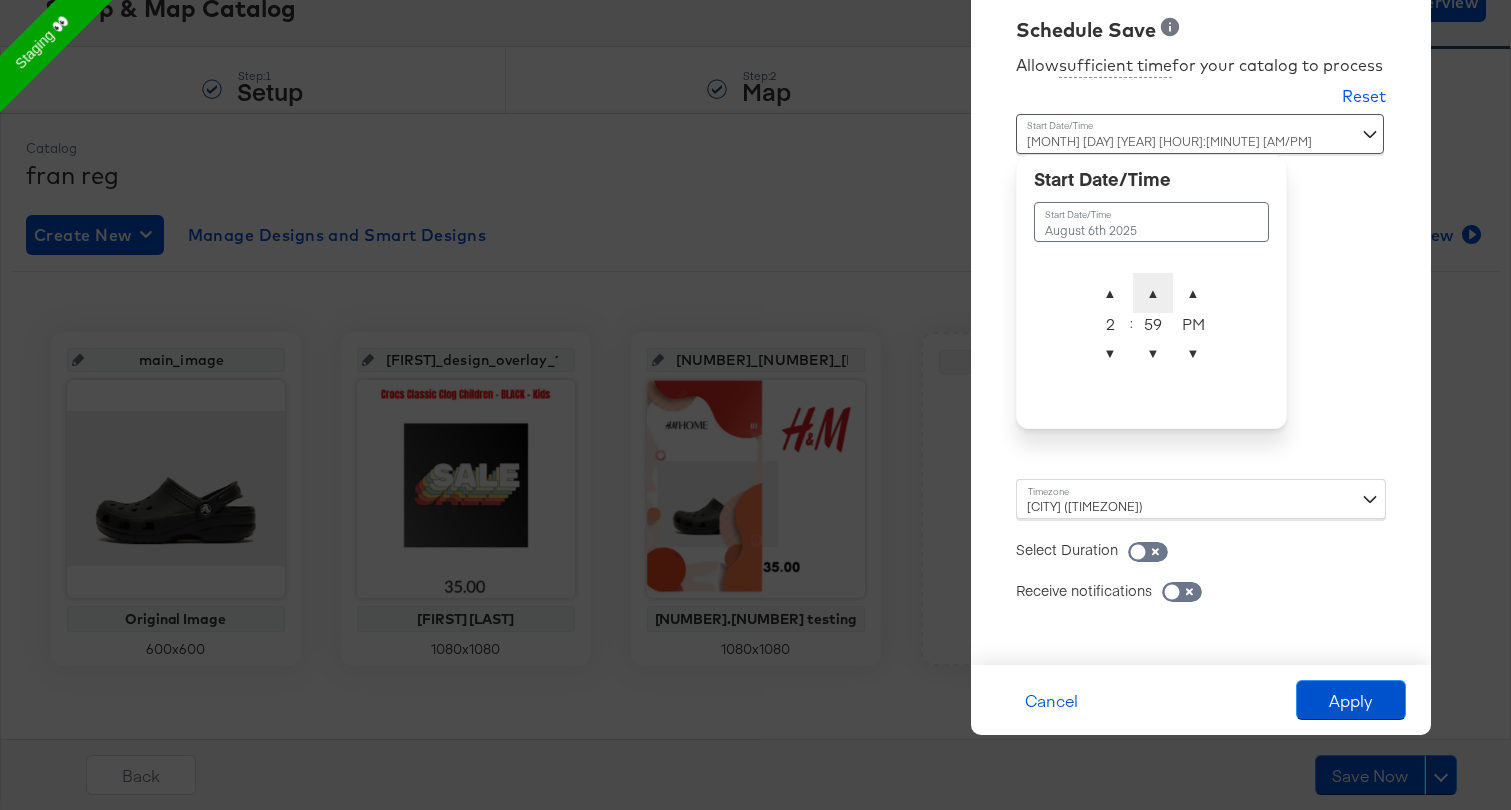 click on "▲" at bounding box center (1153, 293) 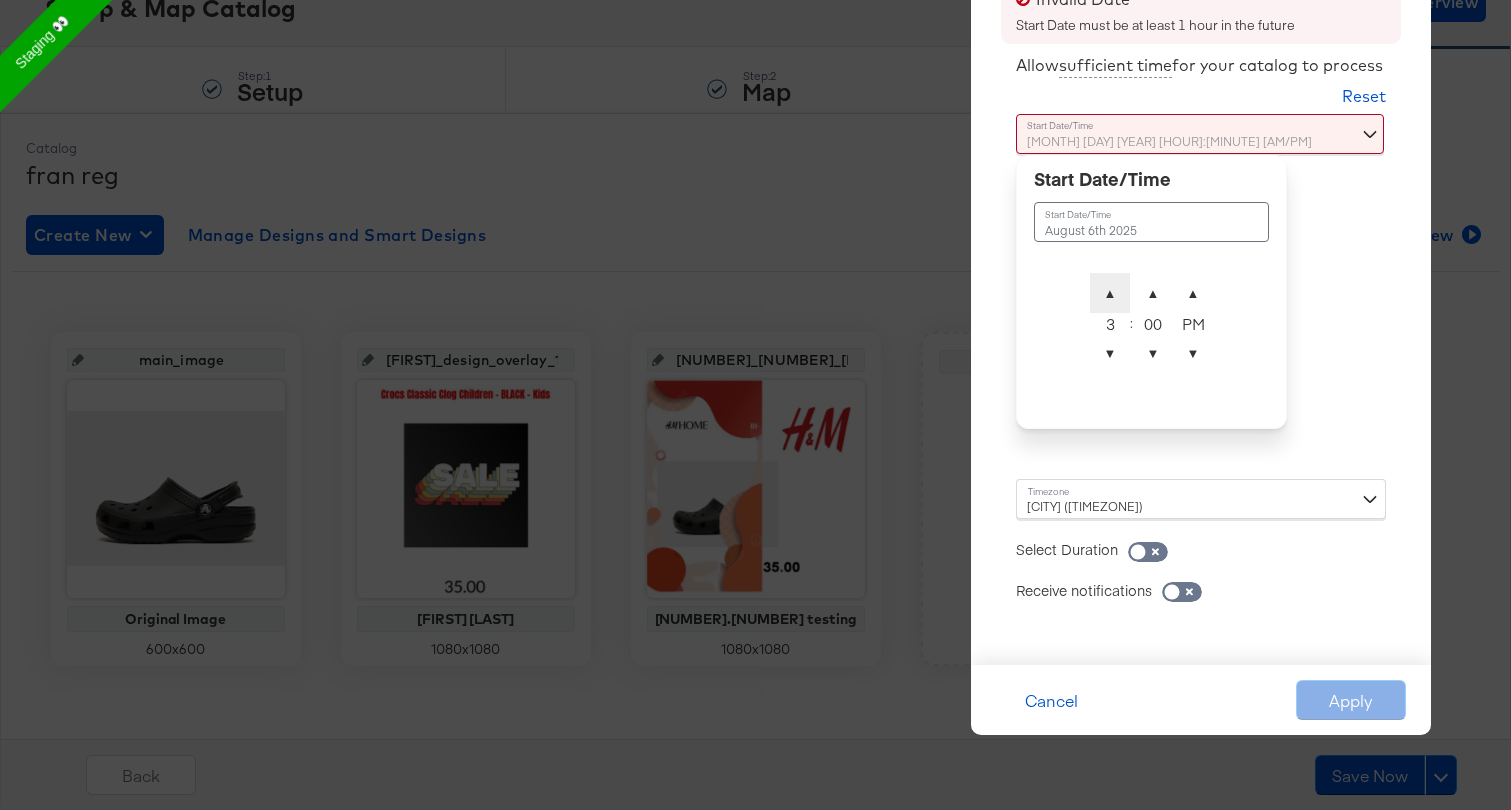 click on "▲" at bounding box center (1110, 293) 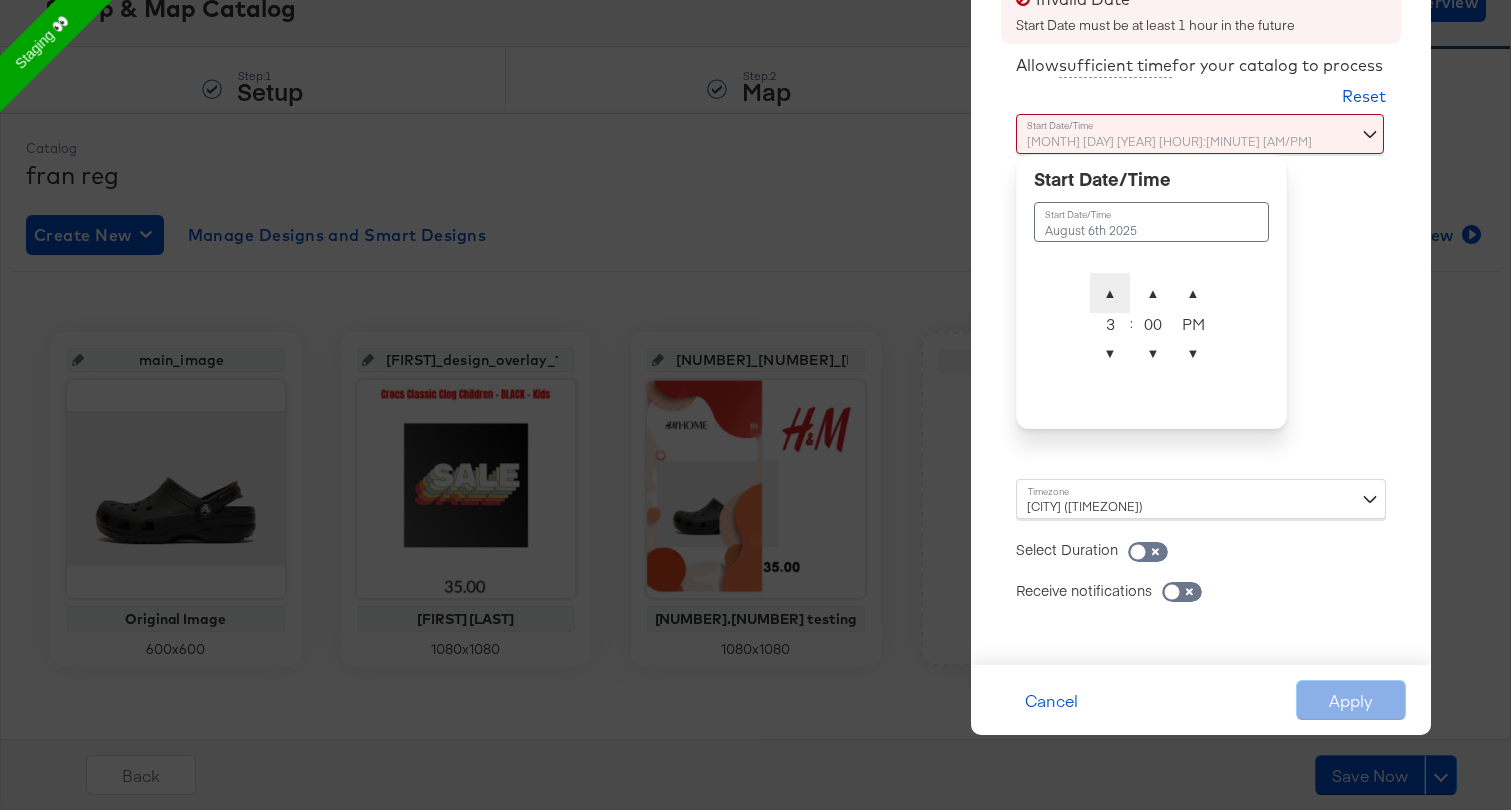 type on "[MONTH] [DAY] [YEAR] [HOUR]:[MINUTE] [AM/PM]" 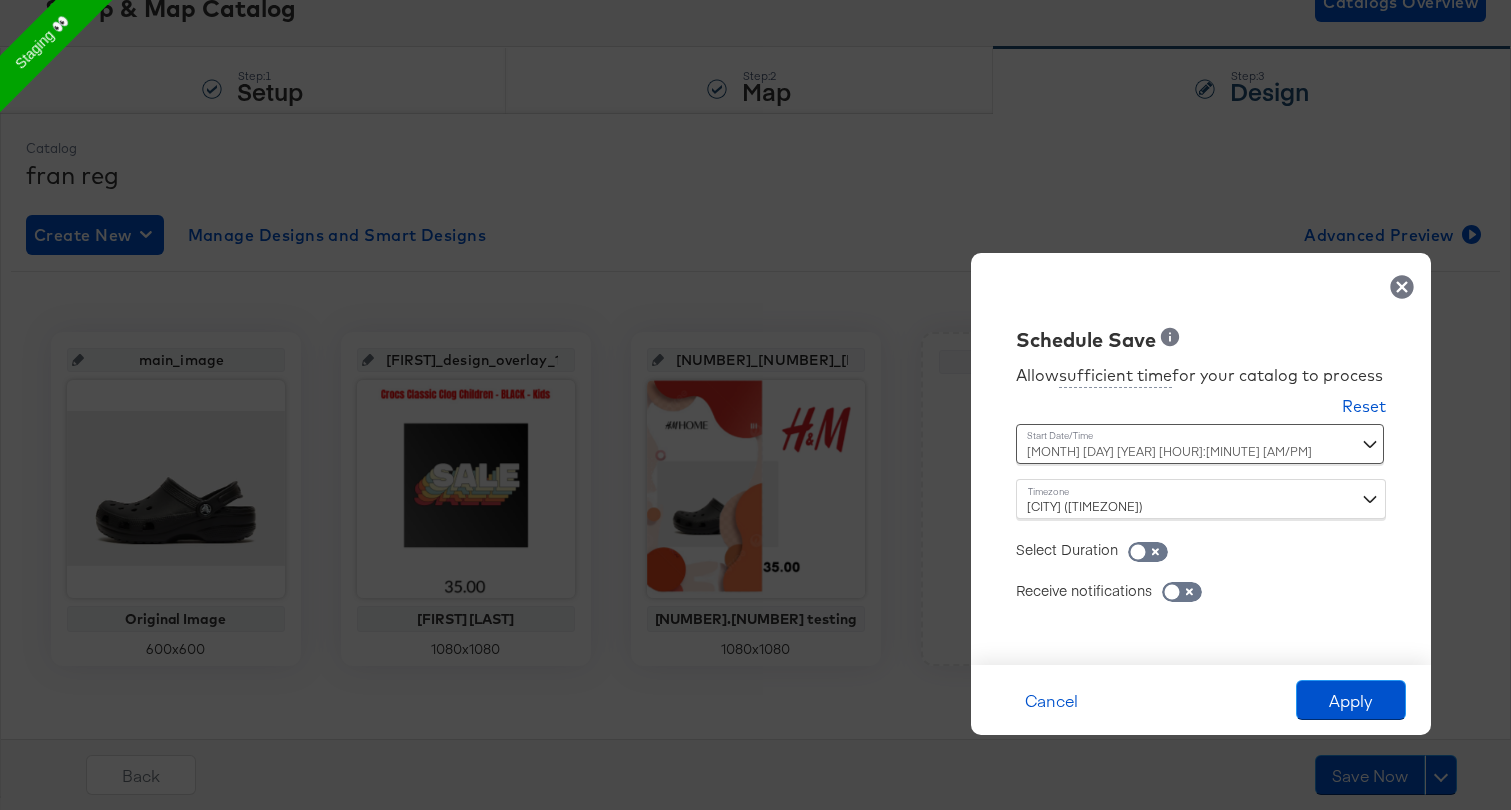 click on "Time : [MONTH] [DAY] [YEAR] [HOUR]:[MINUTE] [AM/PM] [MONTH] [DAY] [YEAR] ▲ [HOUR] ▼ : ▲ [MINUTE] ▼ ▲ [AM/PM] ▼" at bounding box center (1201, 451) 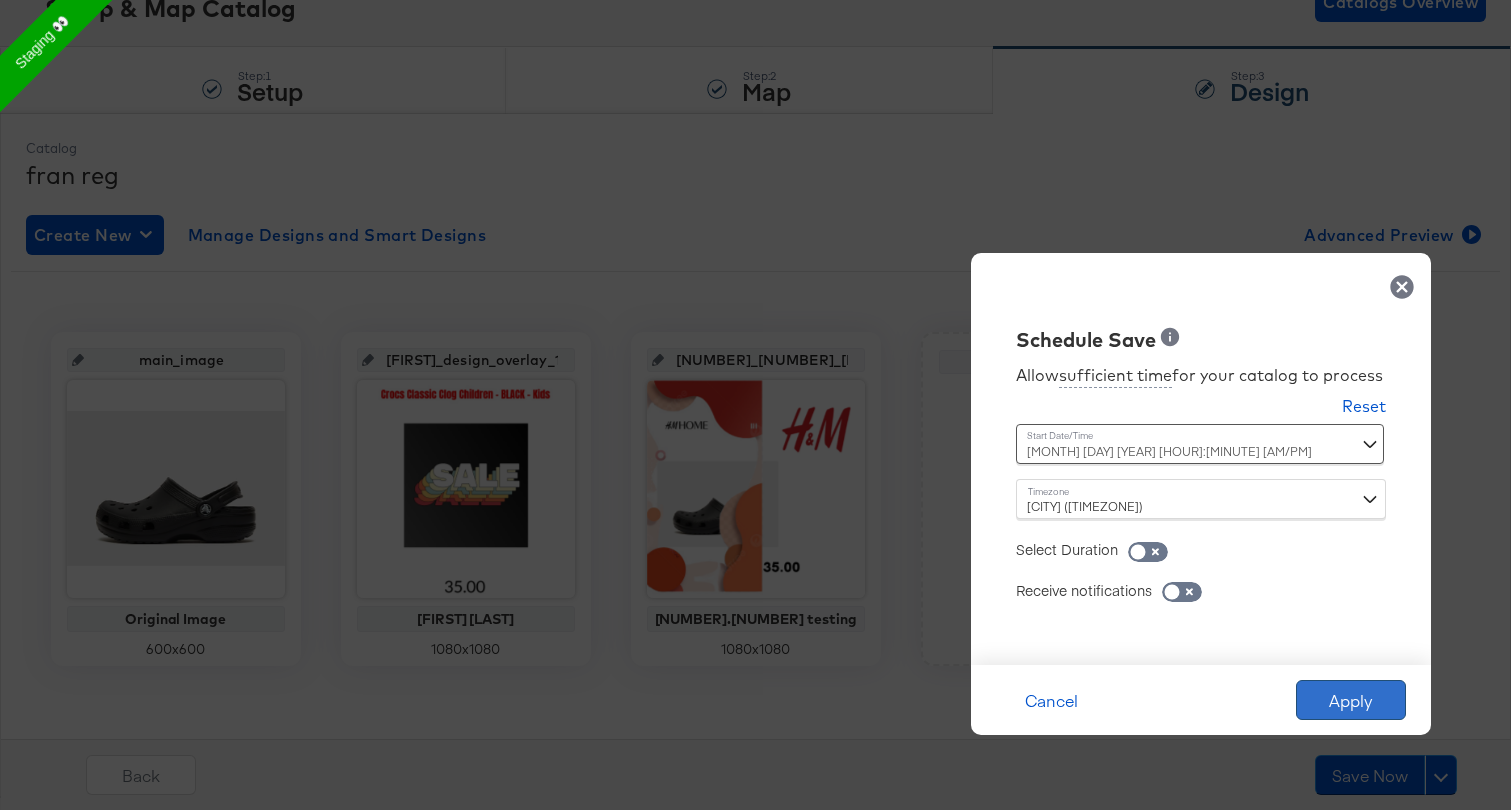 click on "Apply" at bounding box center [1351, 700] 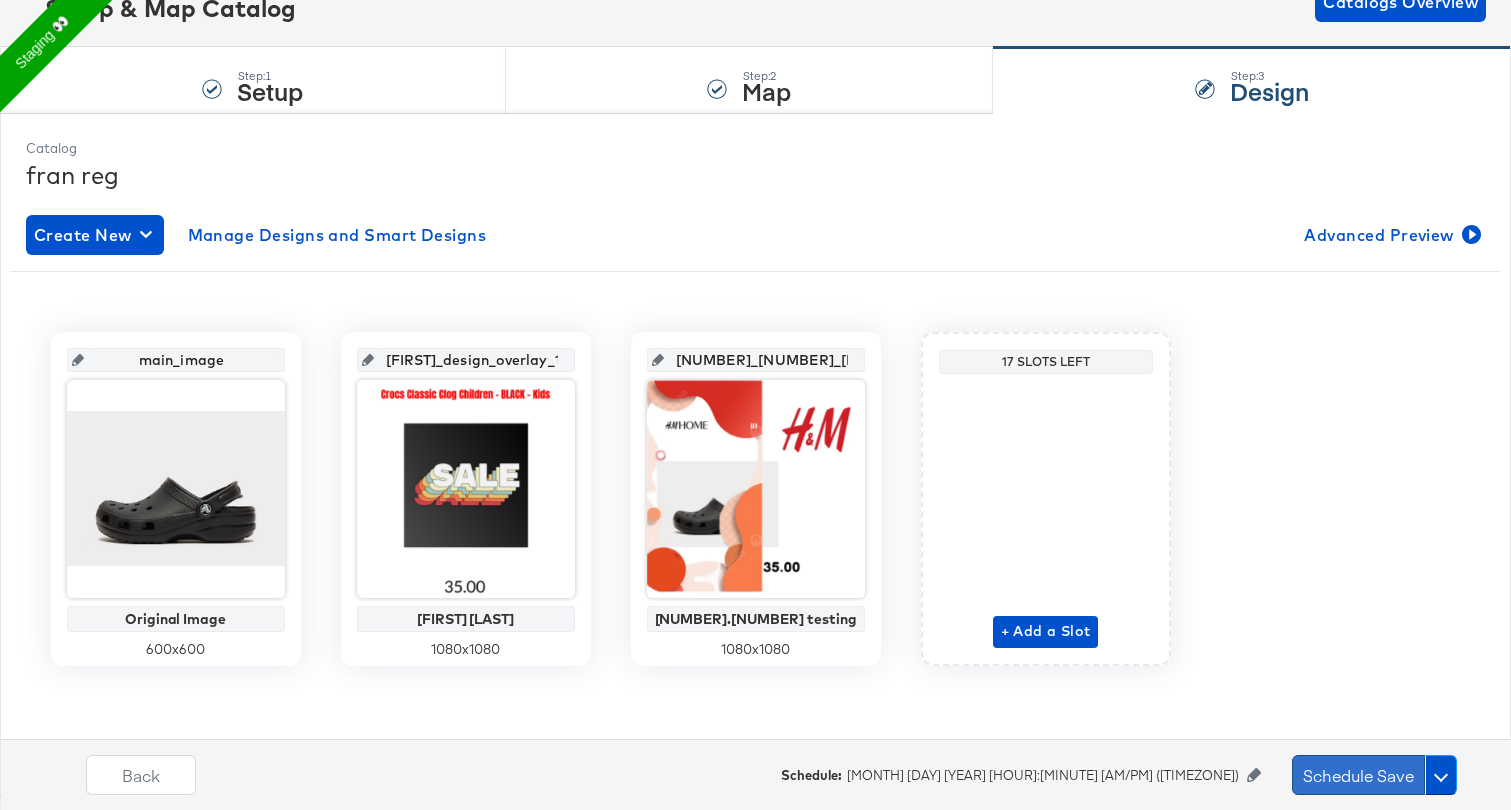 click on "Schedule Save" at bounding box center (1358, 775) 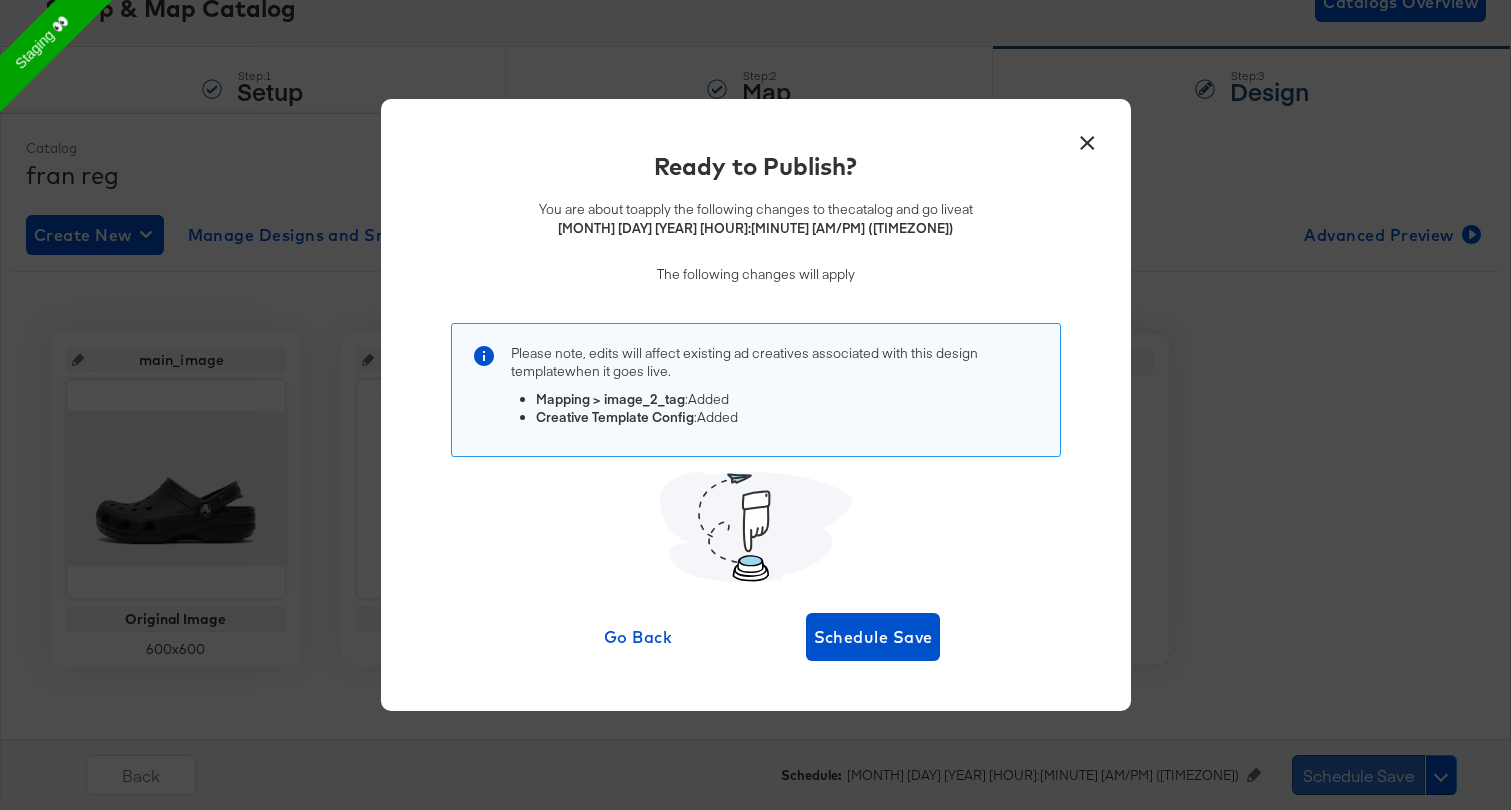 scroll, scrollTop: 0, scrollLeft: 0, axis: both 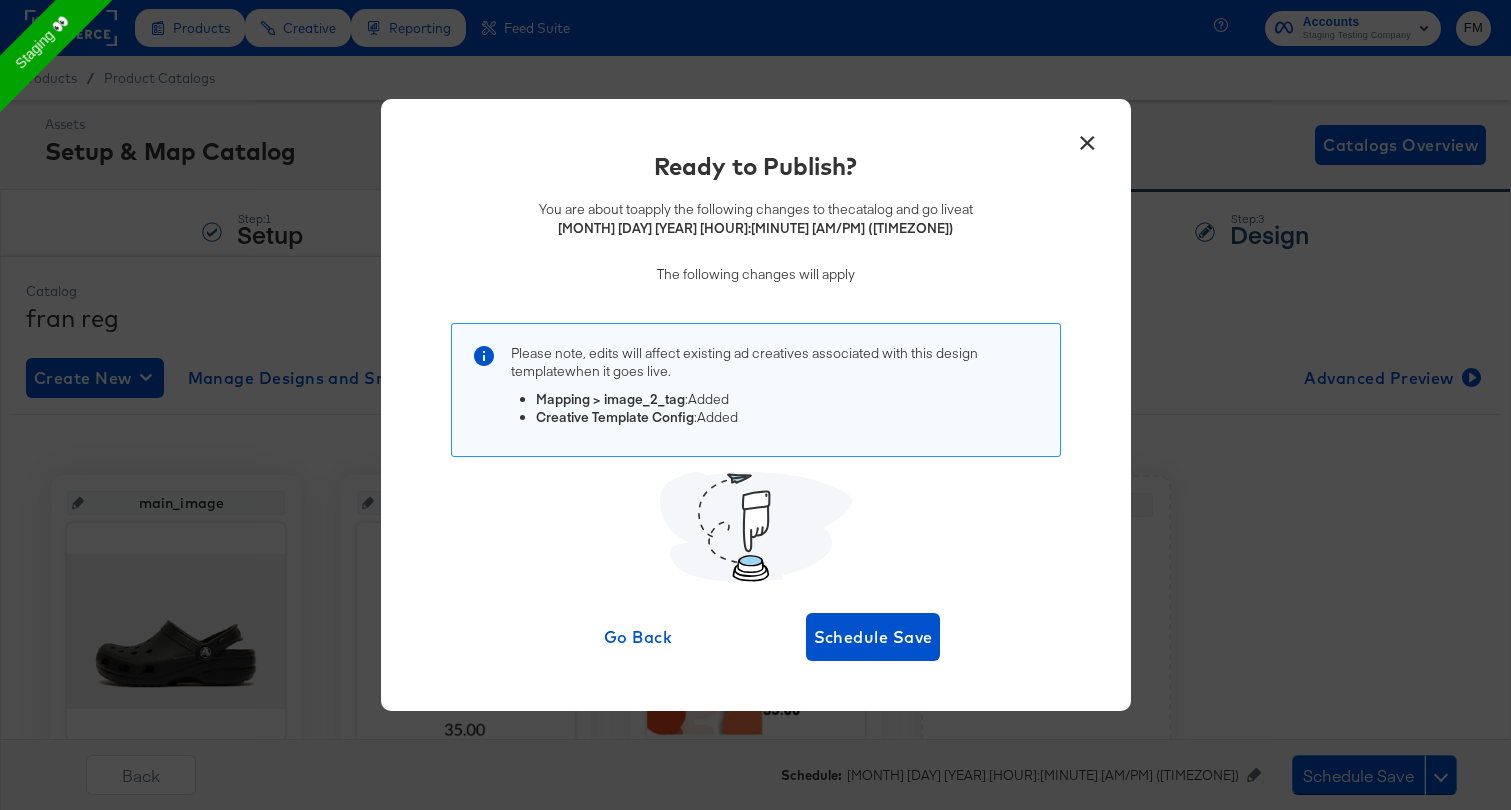 click on "× Ready to Publish? You are about to  apply the following changes to the  catalog and go live  at [MONTH] [DAY] [YEAR] [HOUR]:[MINUTE] [AM/PM] ([TIMEZONE]) The following changes will apply Please note, edits will affect existing ad creatives associated with this design template  when it goes live . Mapping > image_2_tag :  Added Creative Template Config :  Added Go Back Schedule Save" at bounding box center (755, 405) 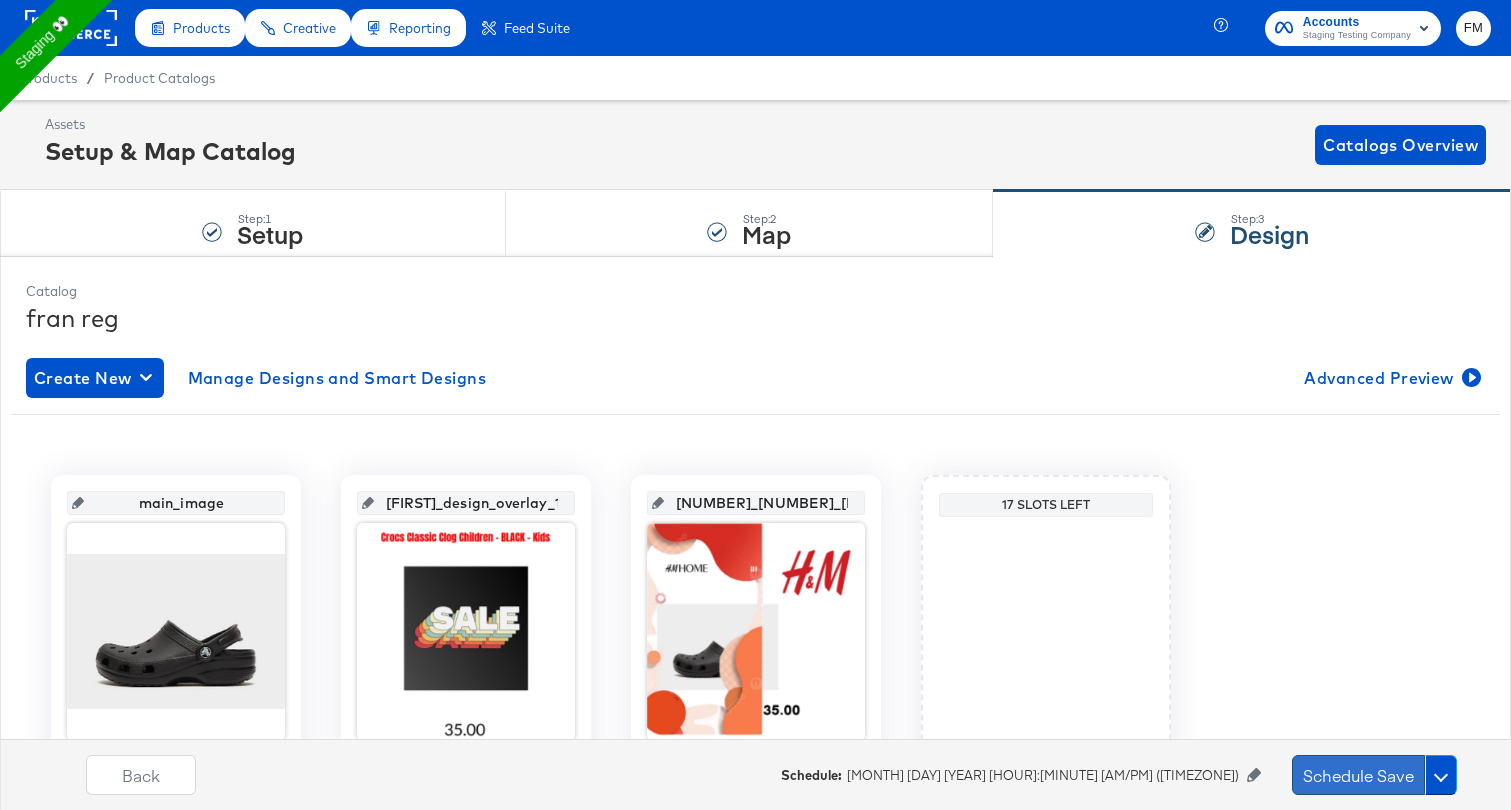 click on "Schedule Save" at bounding box center (1358, 775) 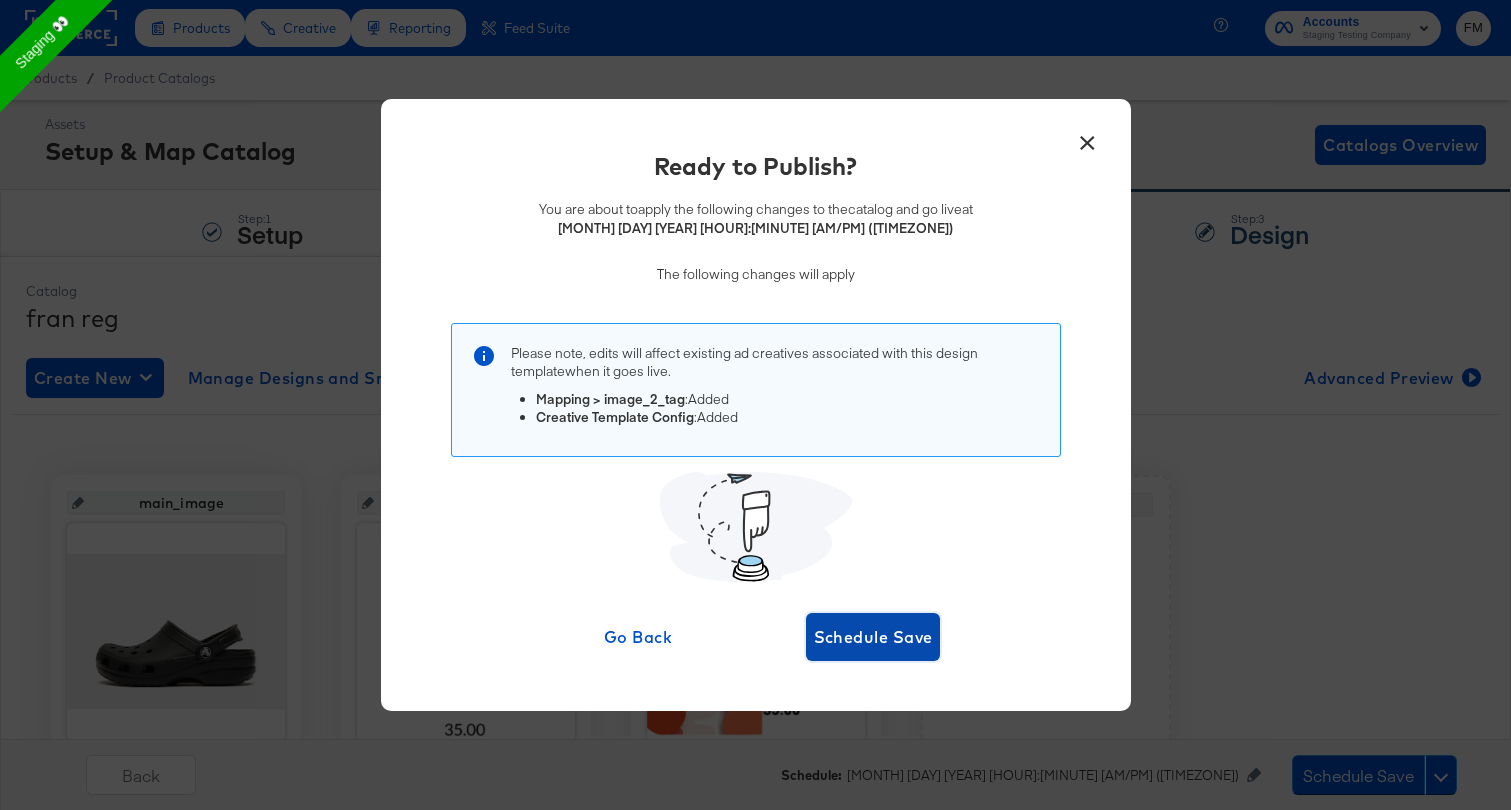 click on "Schedule Save" at bounding box center [873, 637] 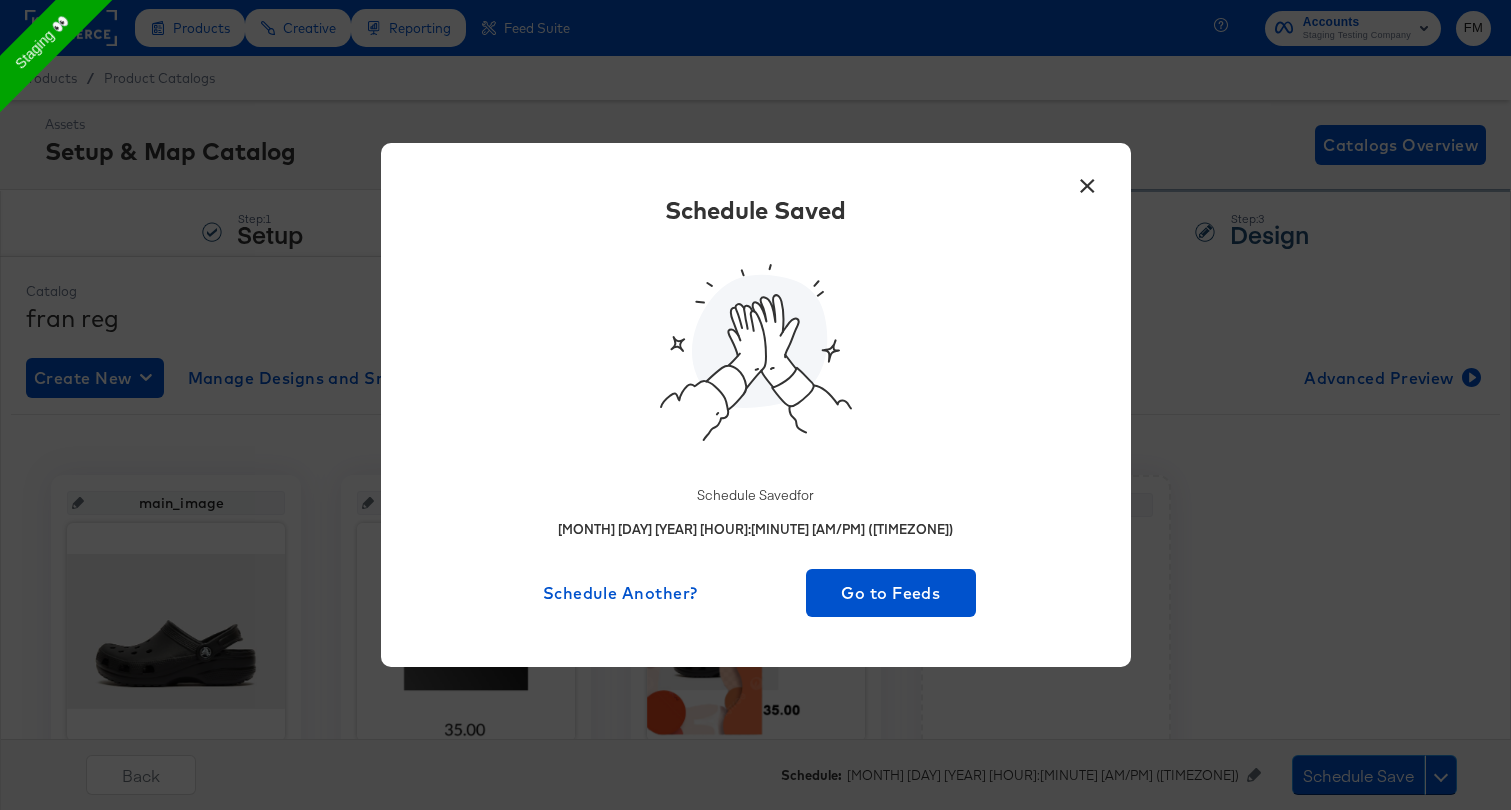 click on "×" at bounding box center (1088, 181) 